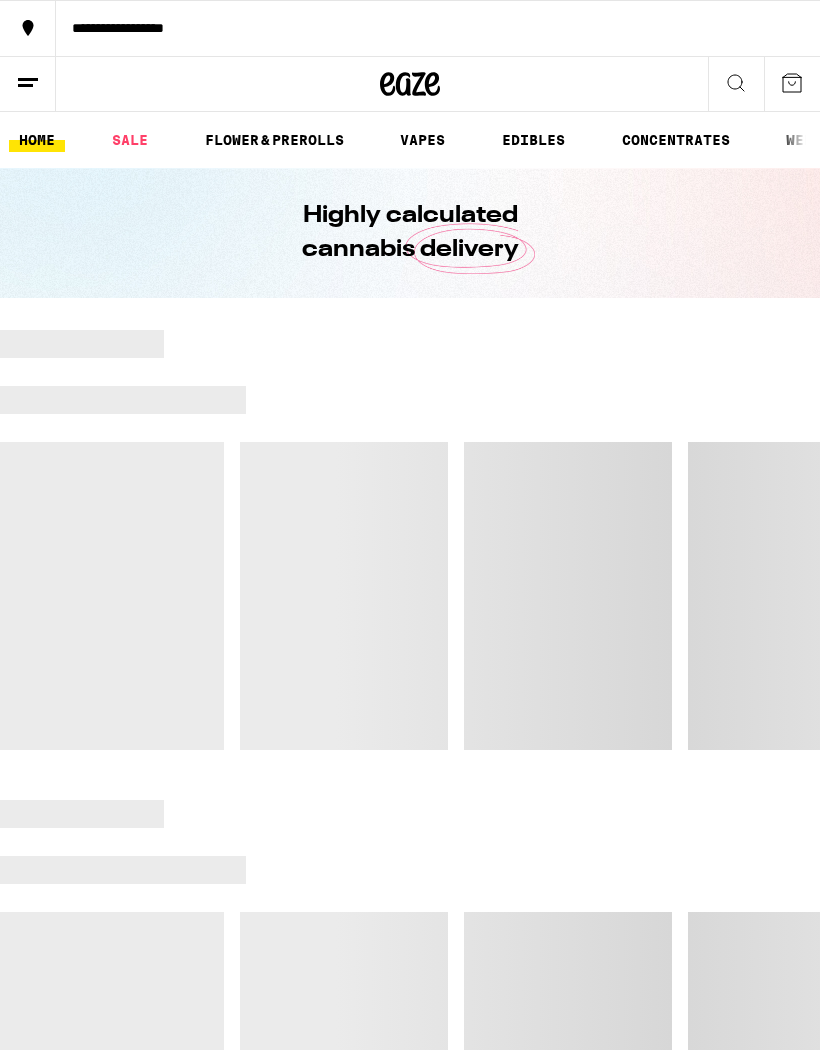 scroll, scrollTop: 0, scrollLeft: 0, axis: both 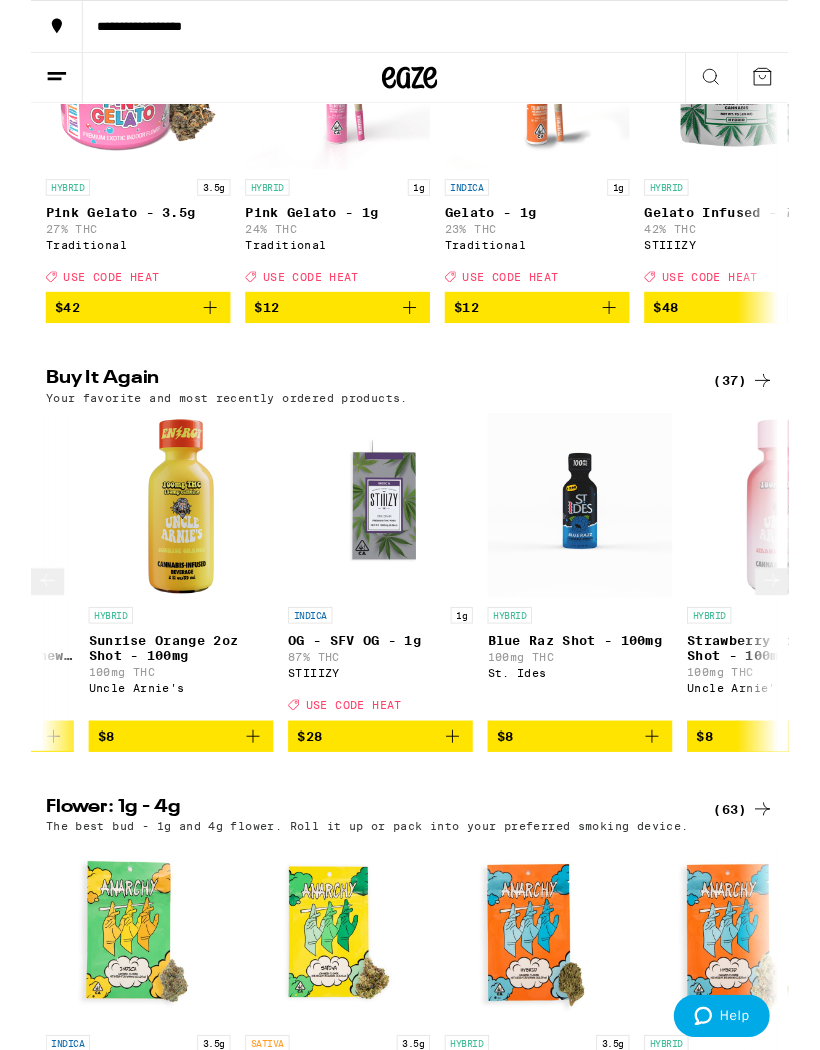 click on "$28" at bounding box center [378, 797] 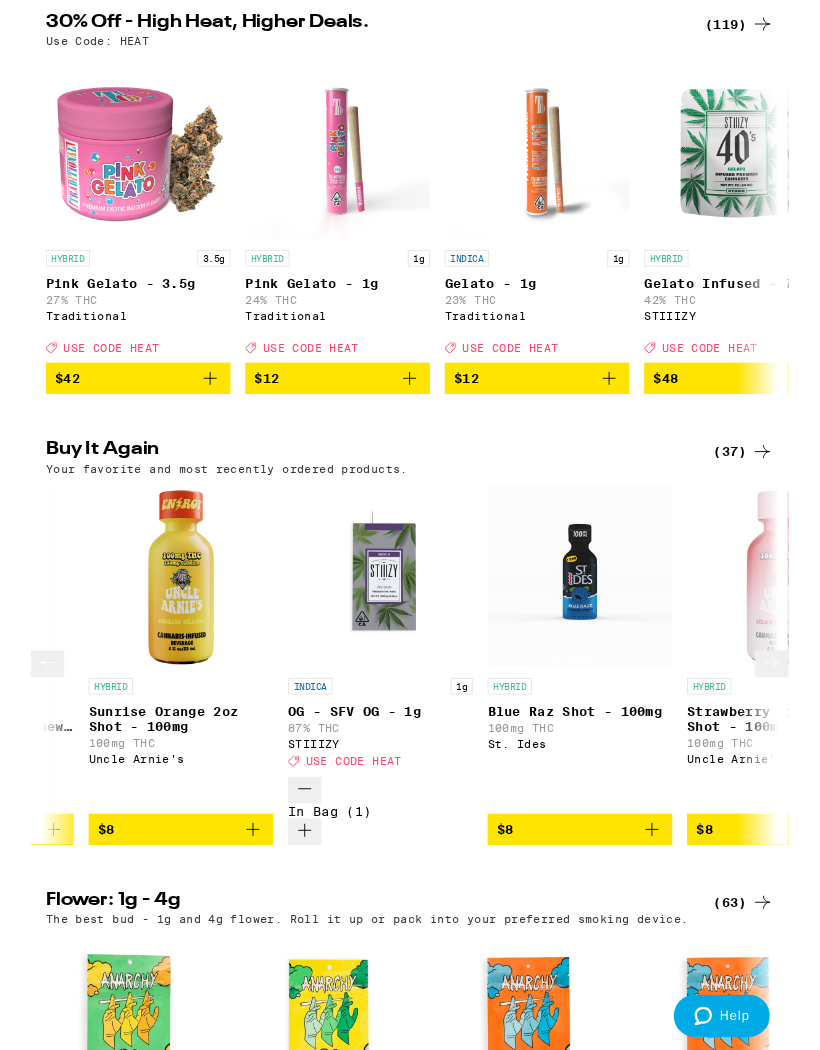 click at bounding box center [378, 724] 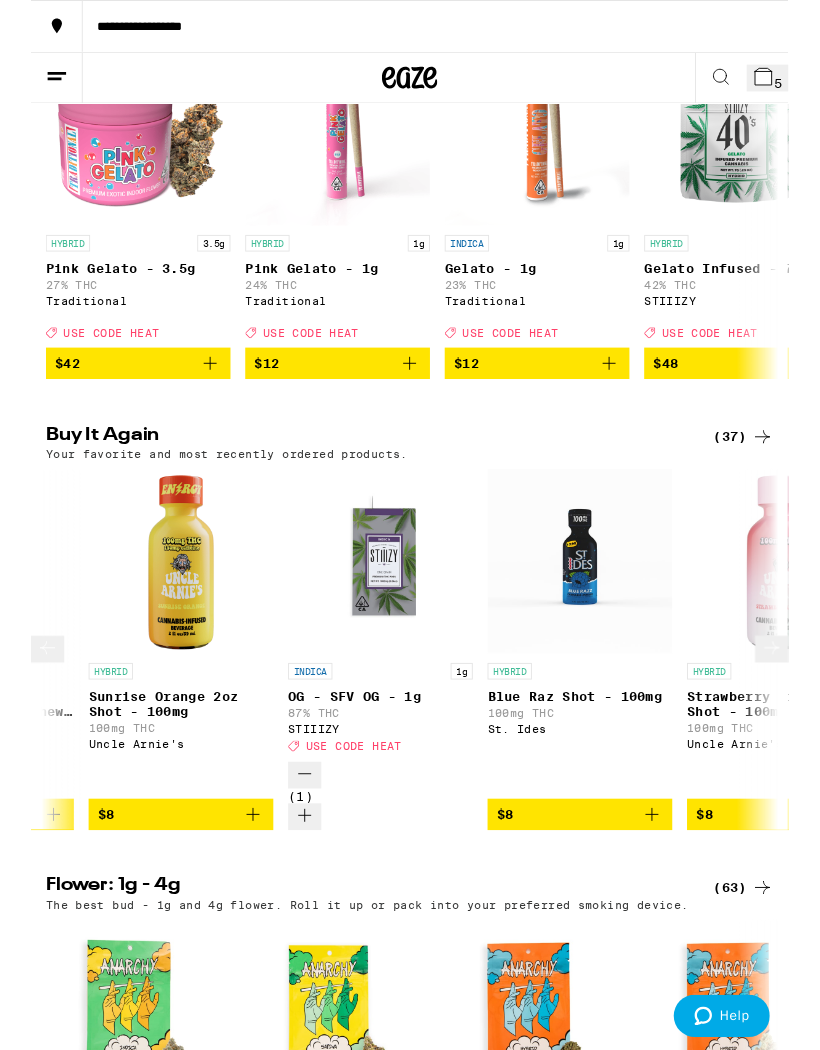 scroll, scrollTop: 423, scrollLeft: 0, axis: vertical 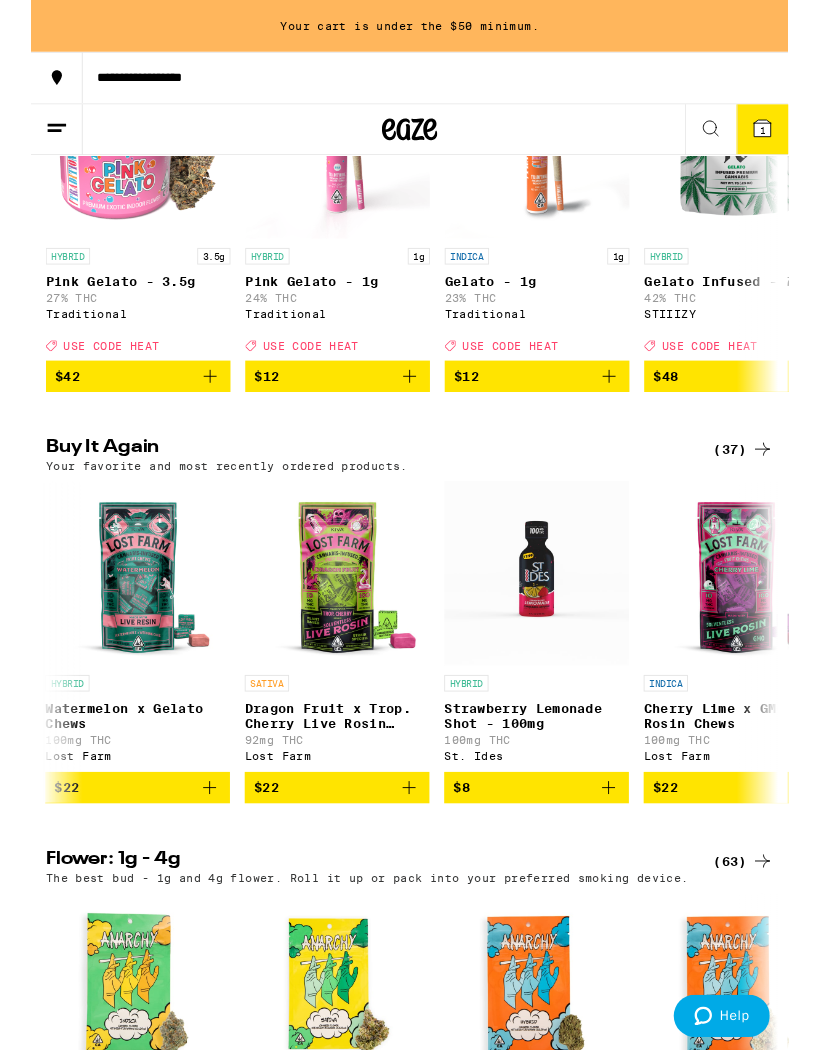 click on "$8" at bounding box center (547, 853) 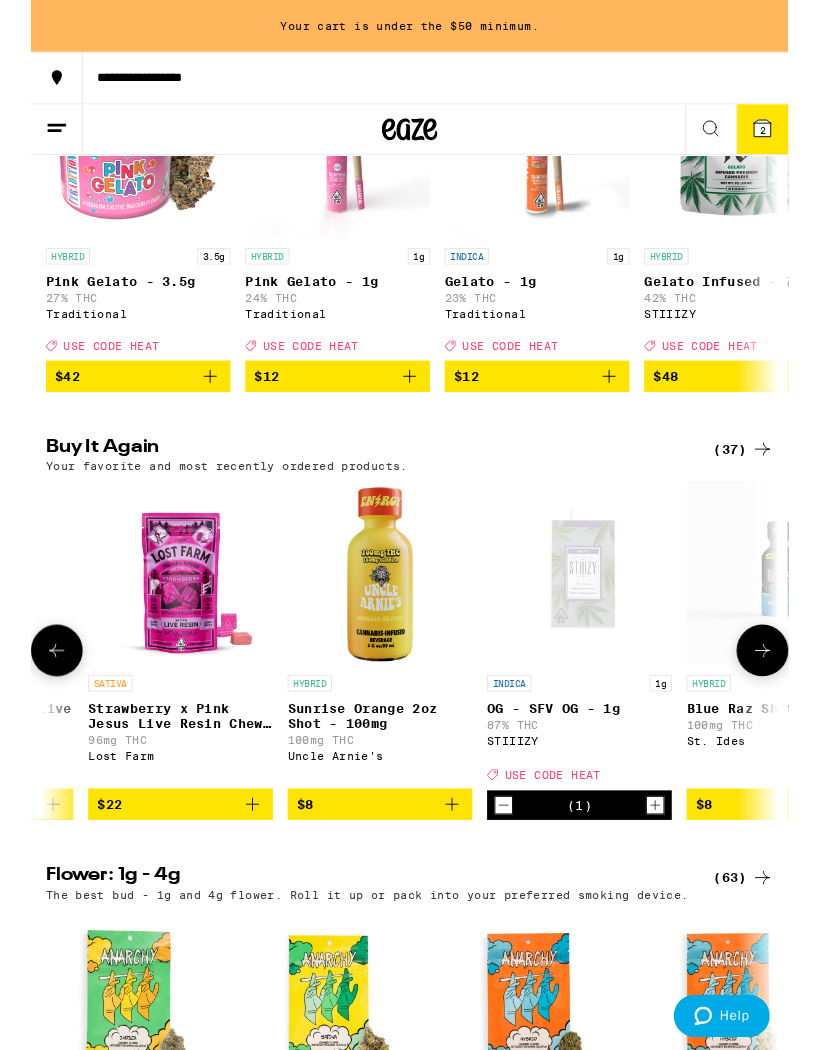 scroll, scrollTop: 0, scrollLeft: 1029, axis: horizontal 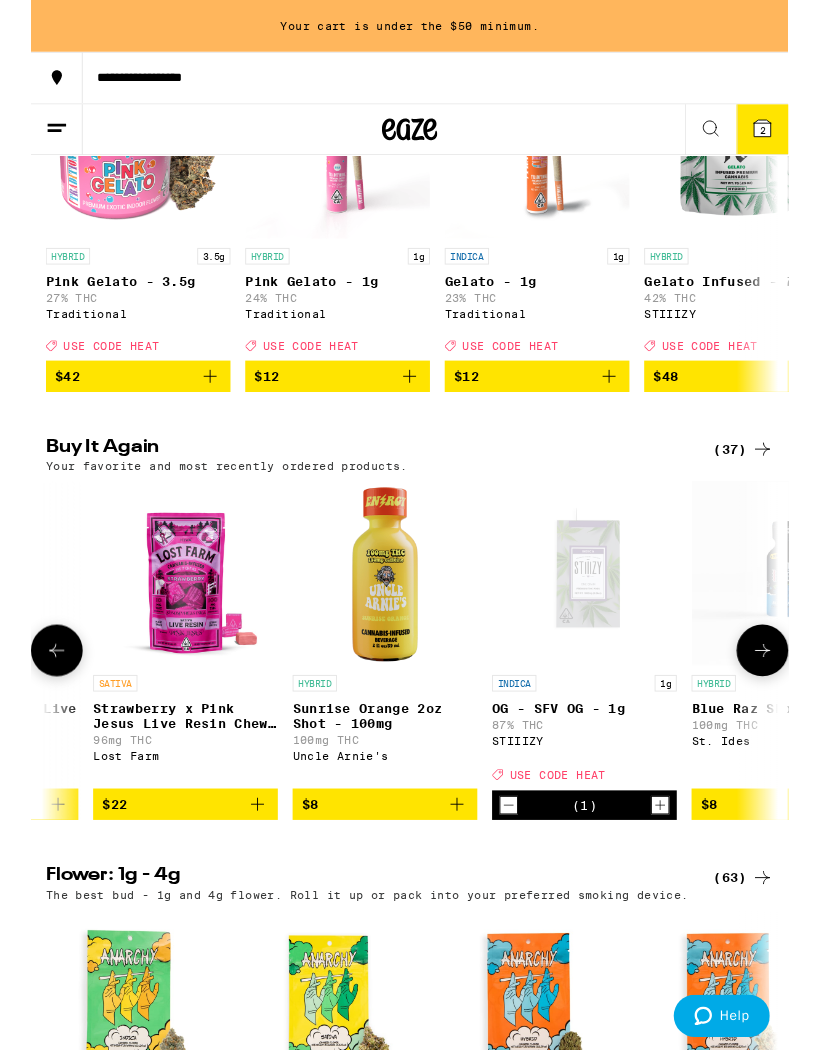 click on "$8" at bounding box center (383, 871) 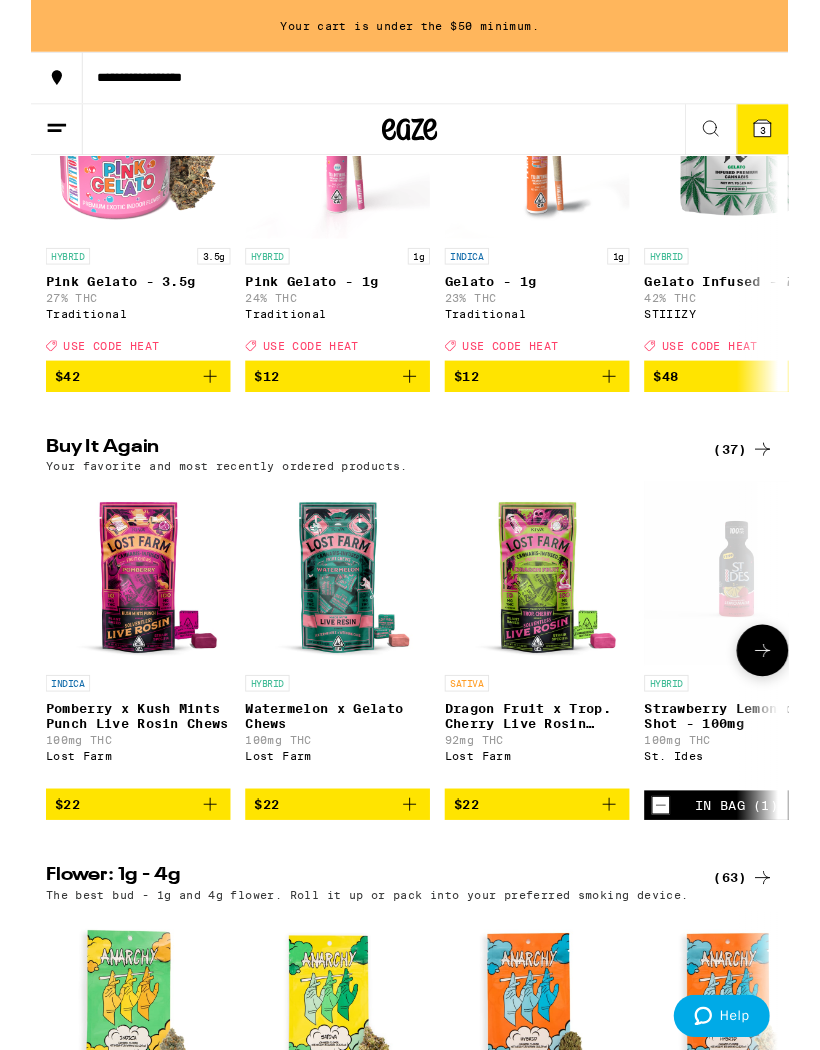 scroll, scrollTop: 0, scrollLeft: 0, axis: both 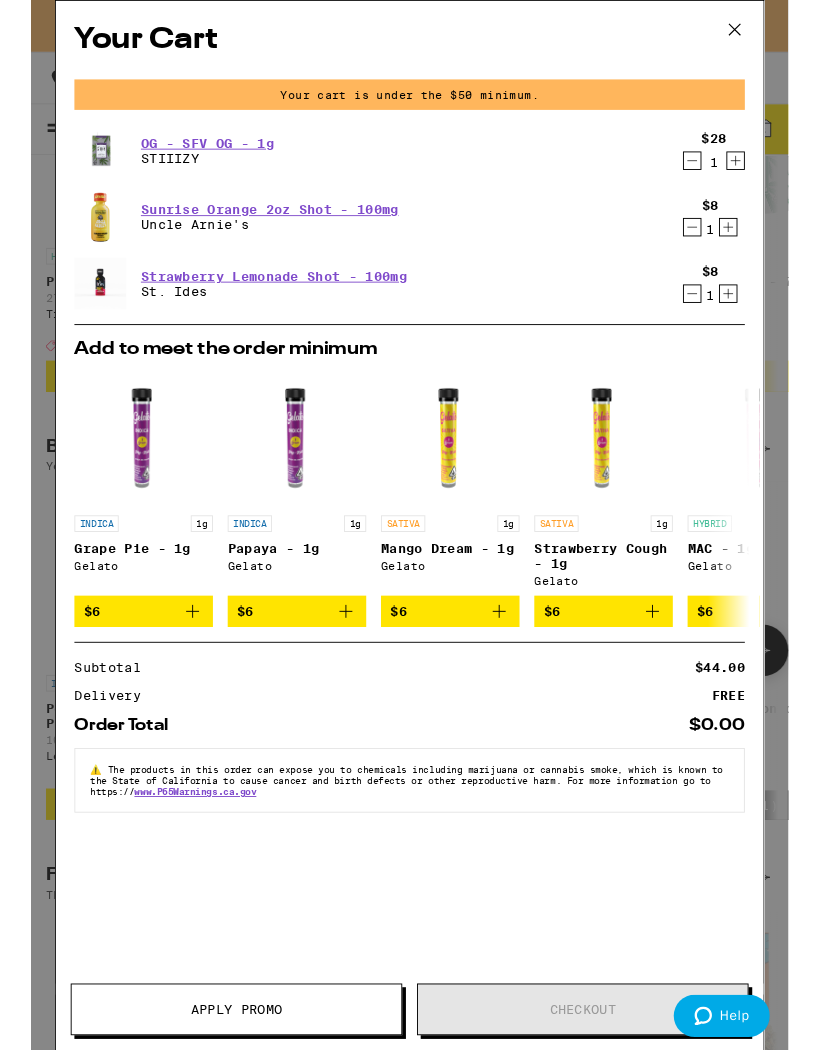 click 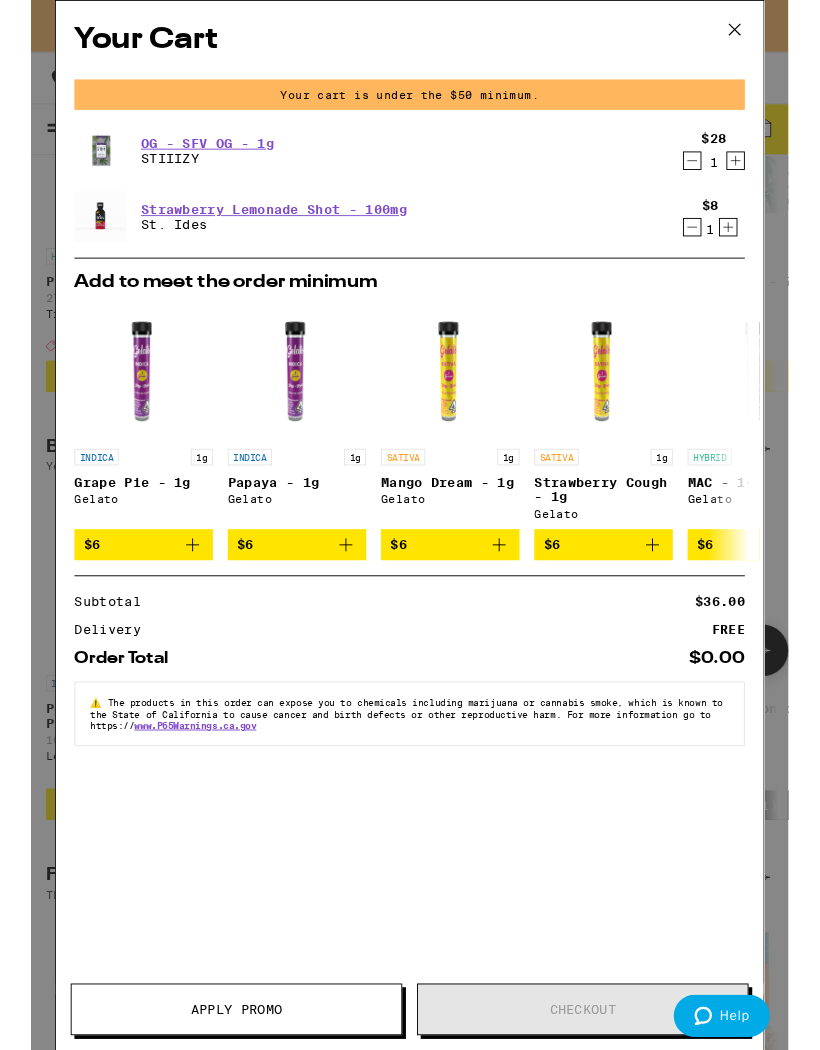 click 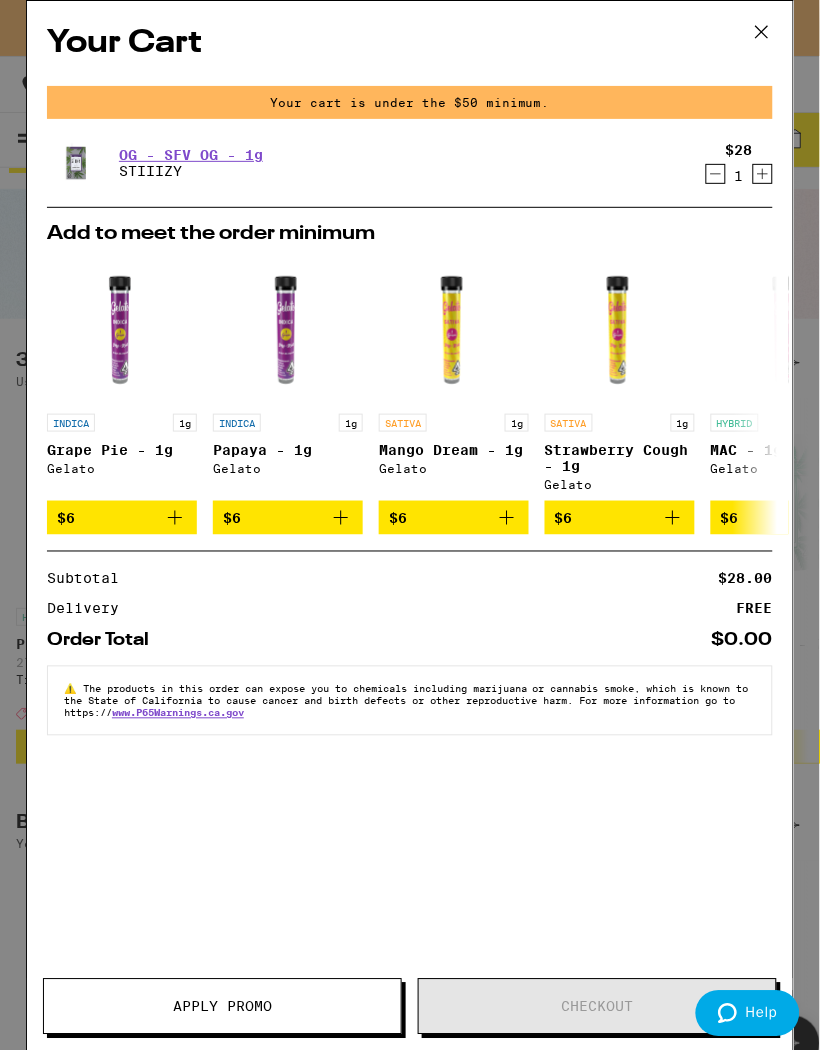 scroll, scrollTop: 0, scrollLeft: 0, axis: both 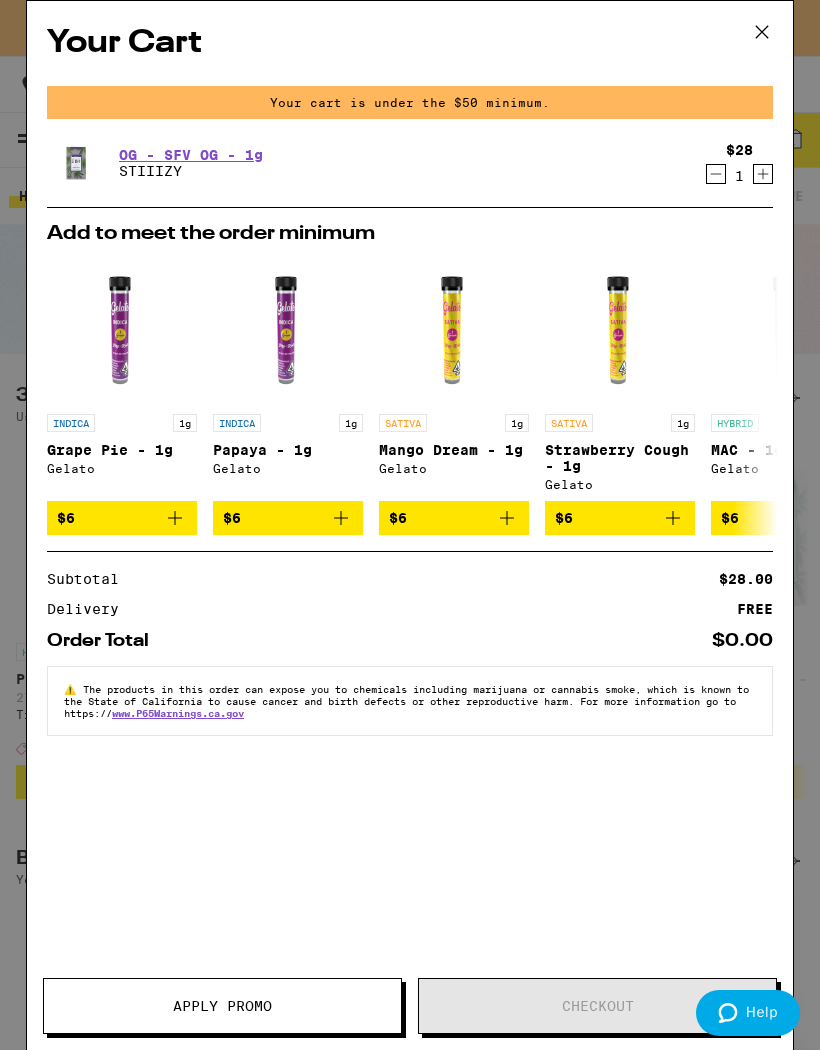click 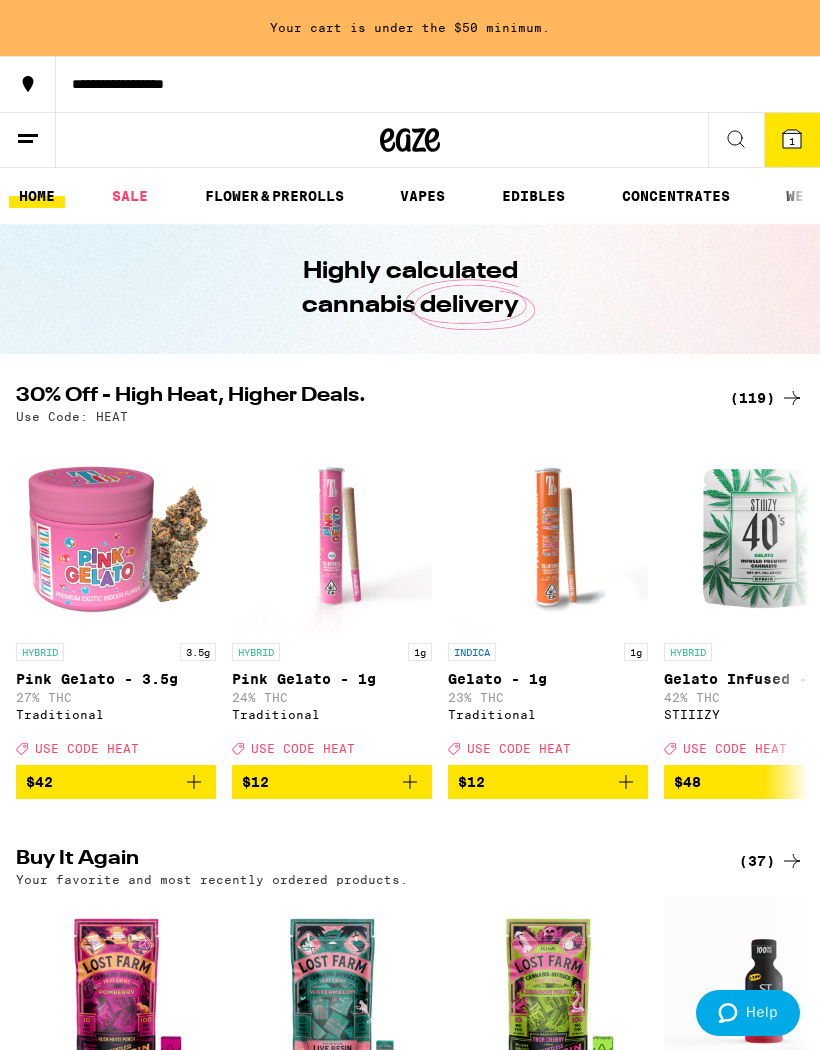 scroll, scrollTop: 0, scrollLeft: 0, axis: both 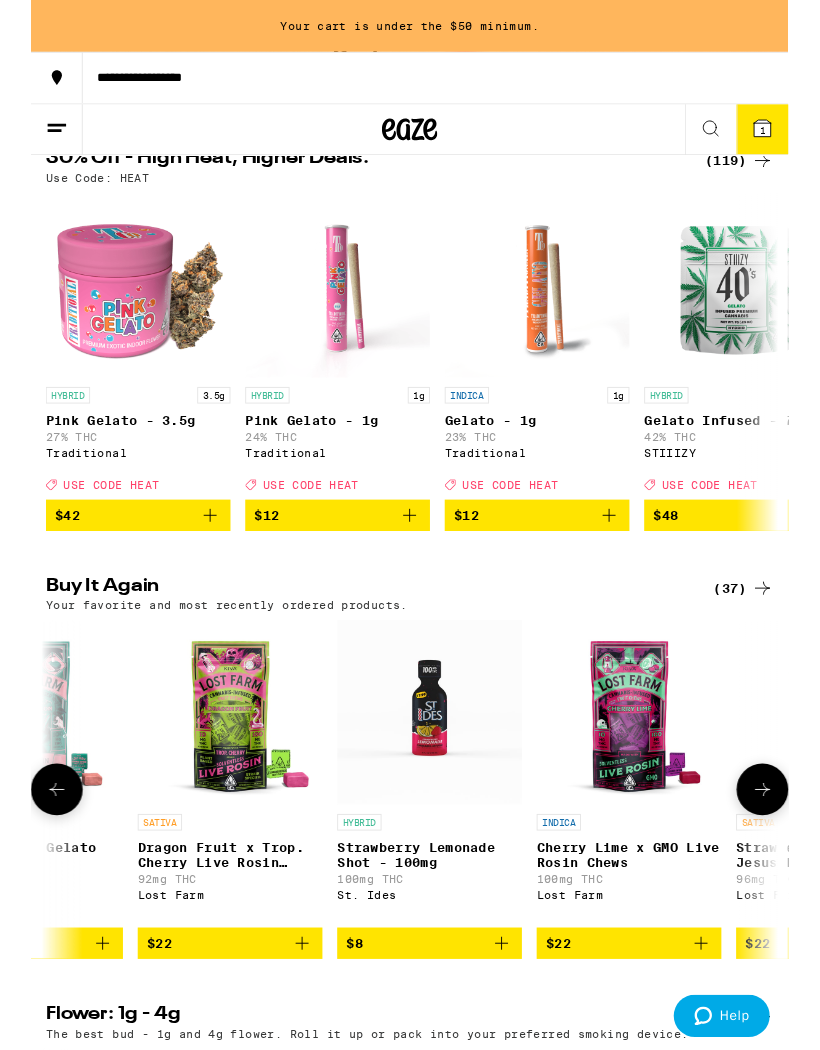 click on "$8" at bounding box center (432, 1022) 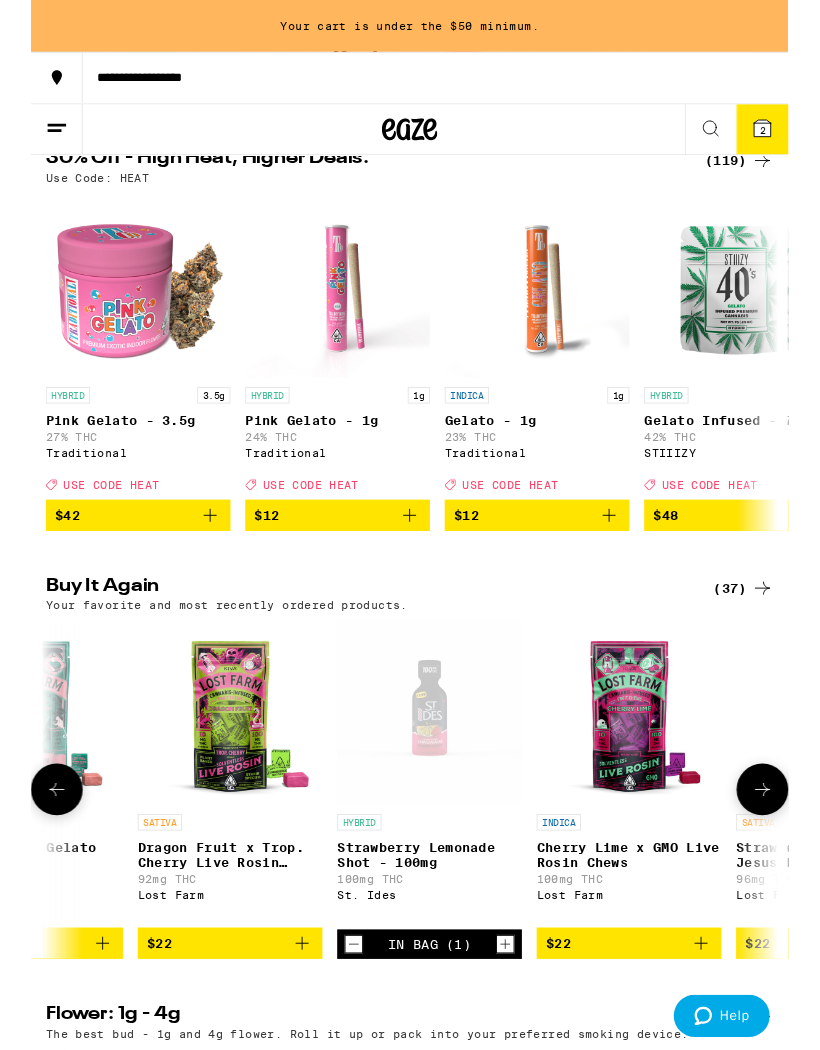 click 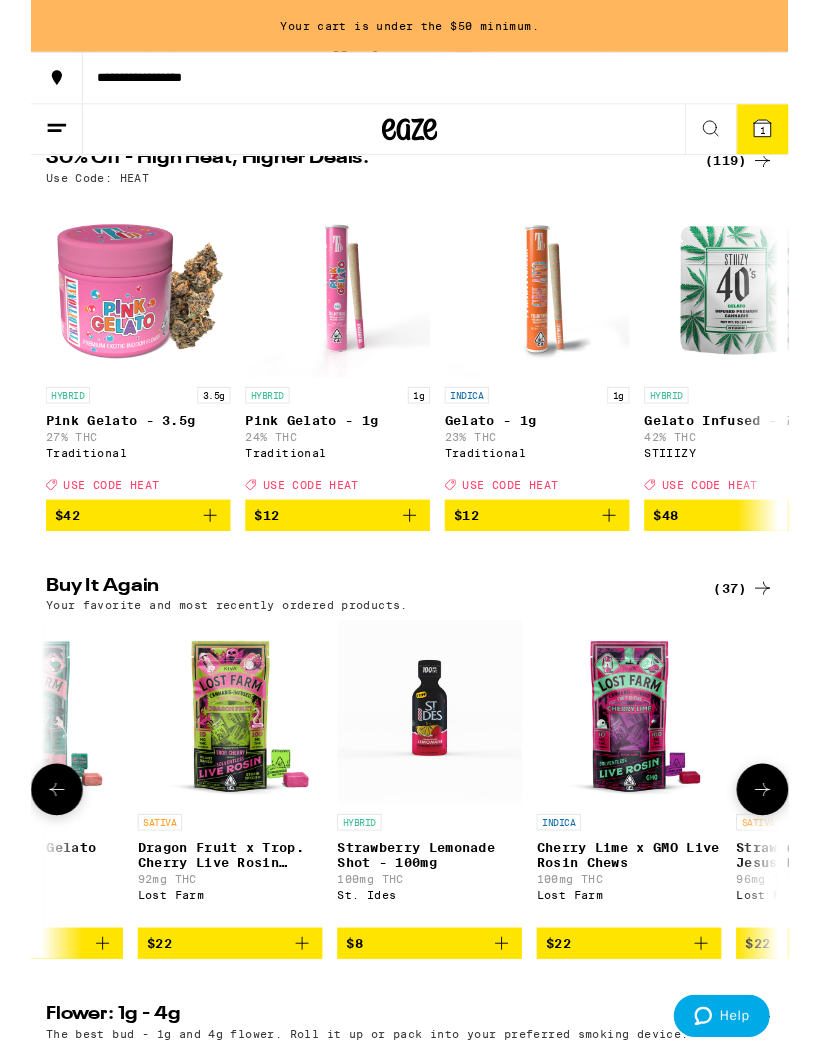 click 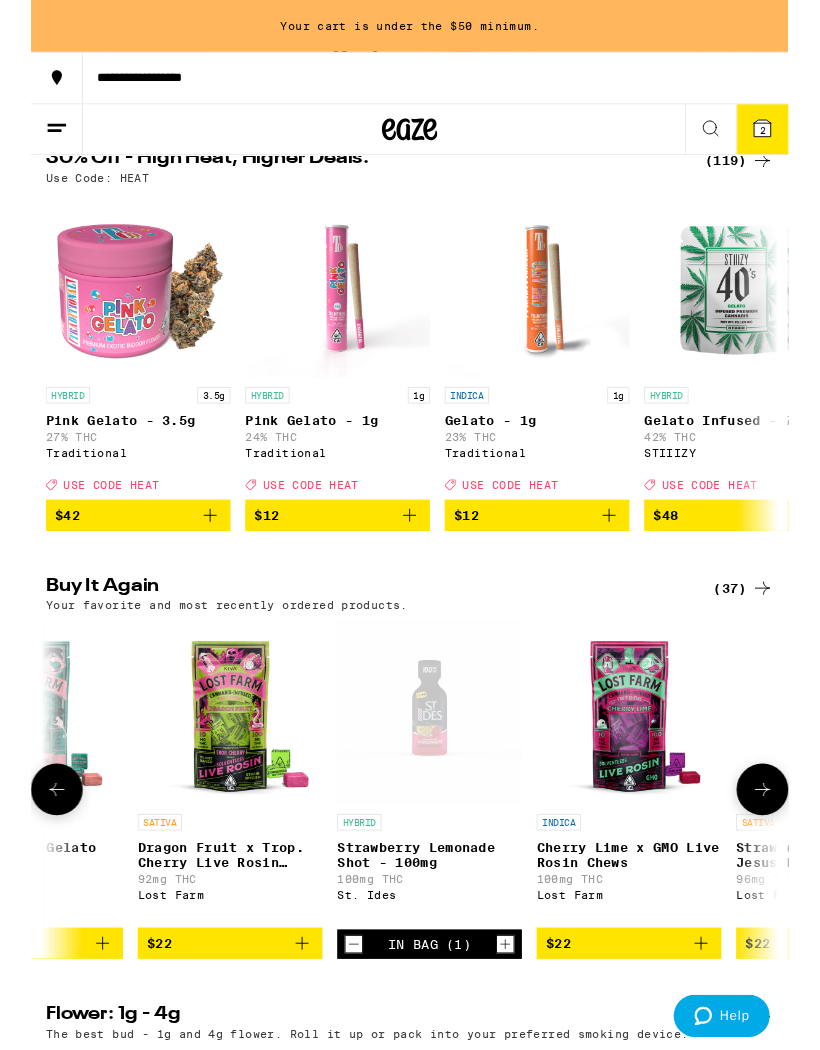 click 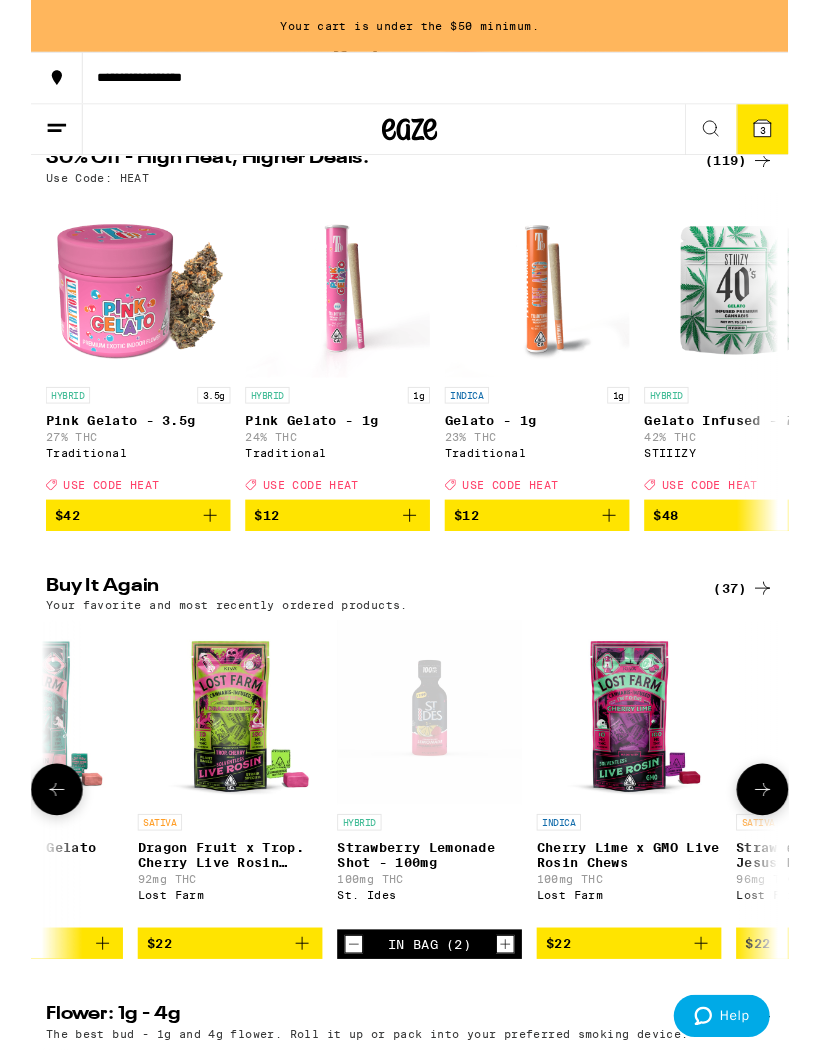 click 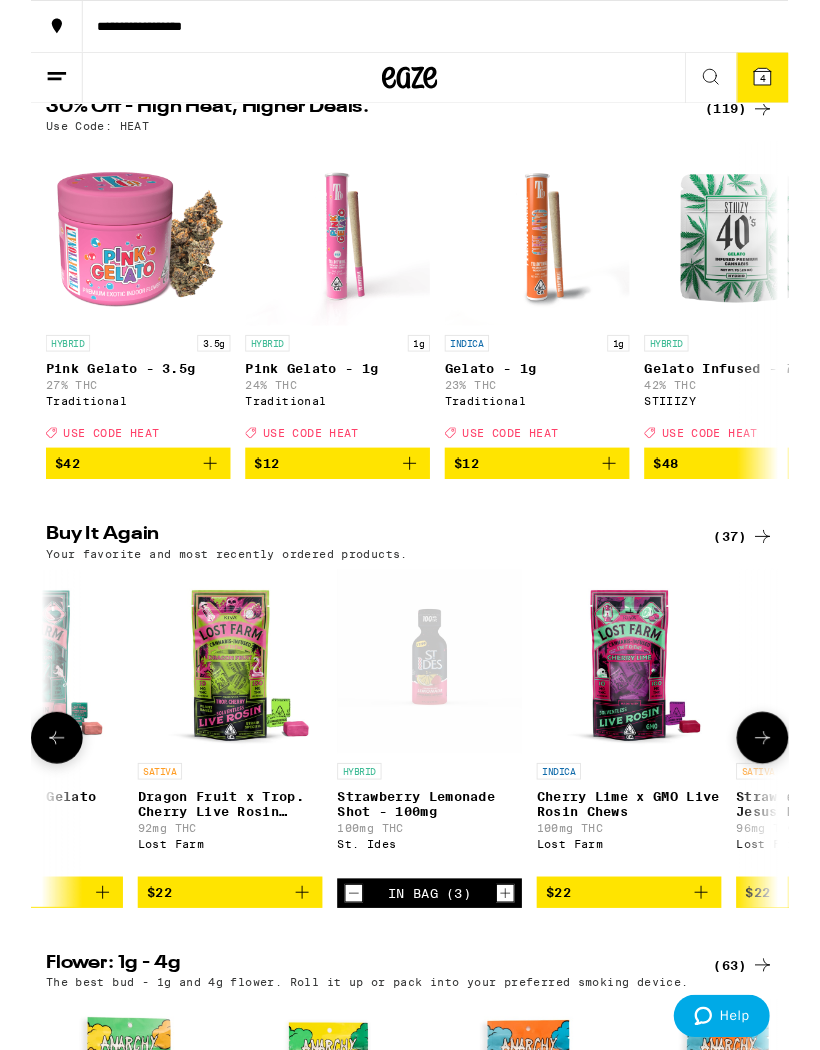 click 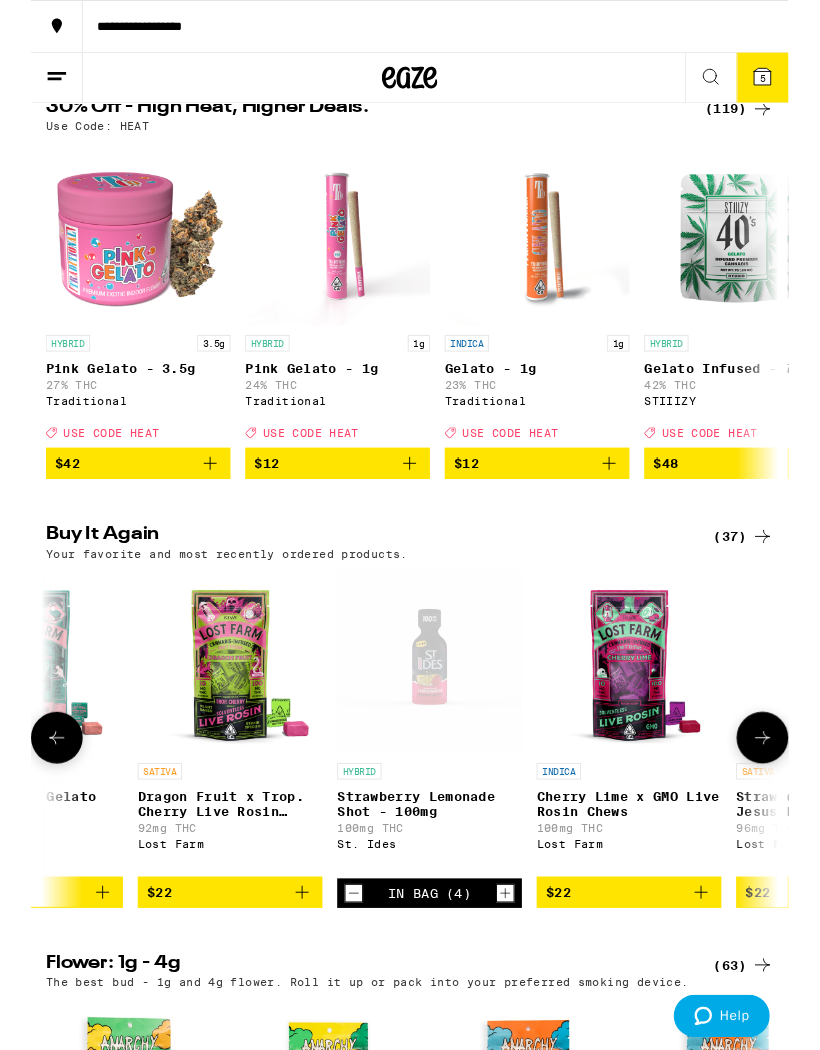 click 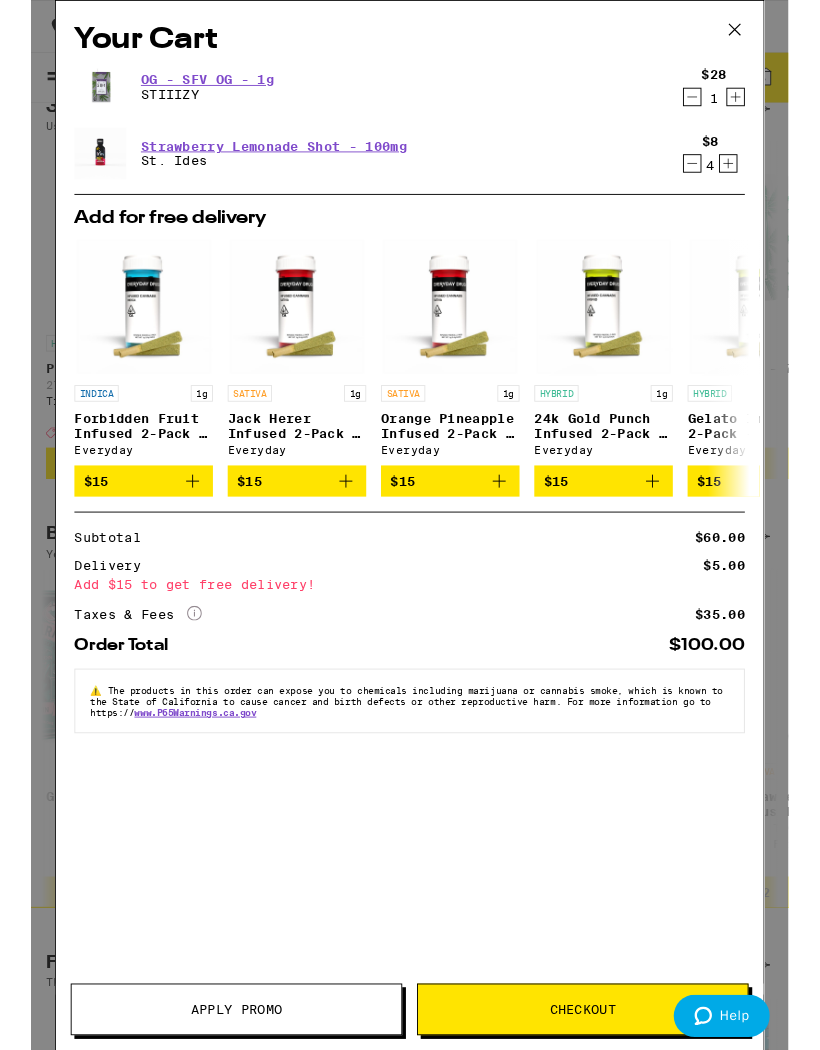 click on "Apply Promo" at bounding box center (222, 1093) 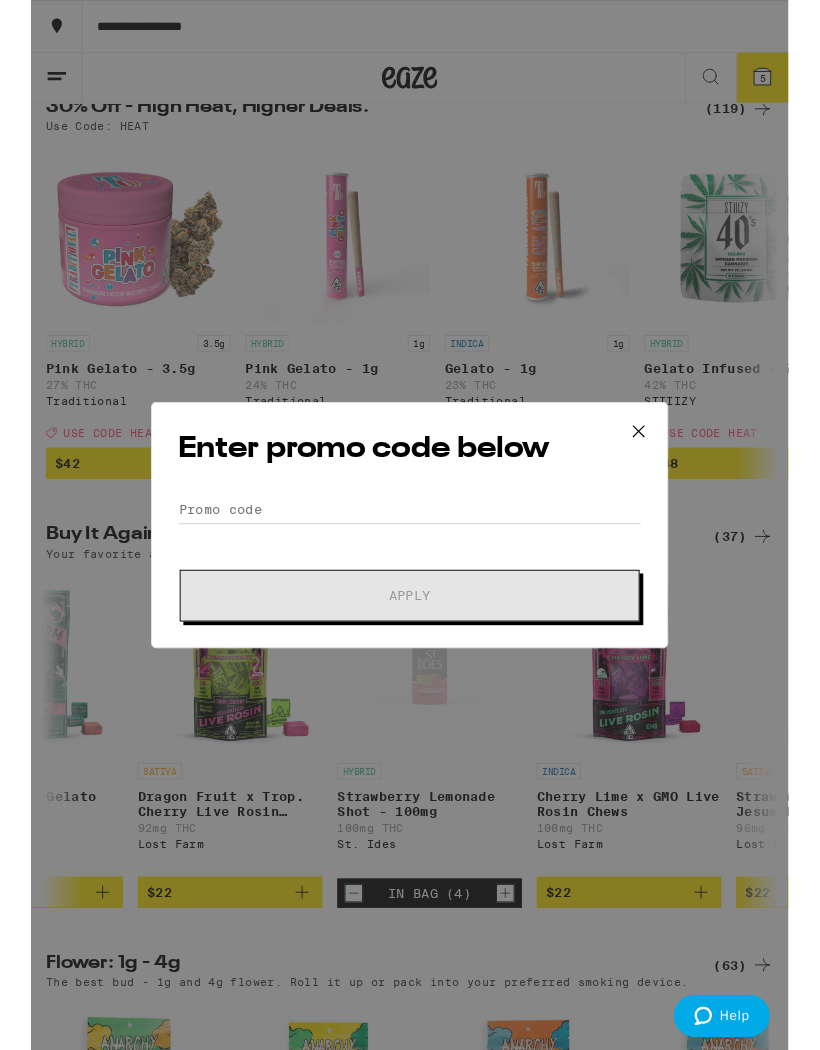 scroll, scrollTop: 0, scrollLeft: 0, axis: both 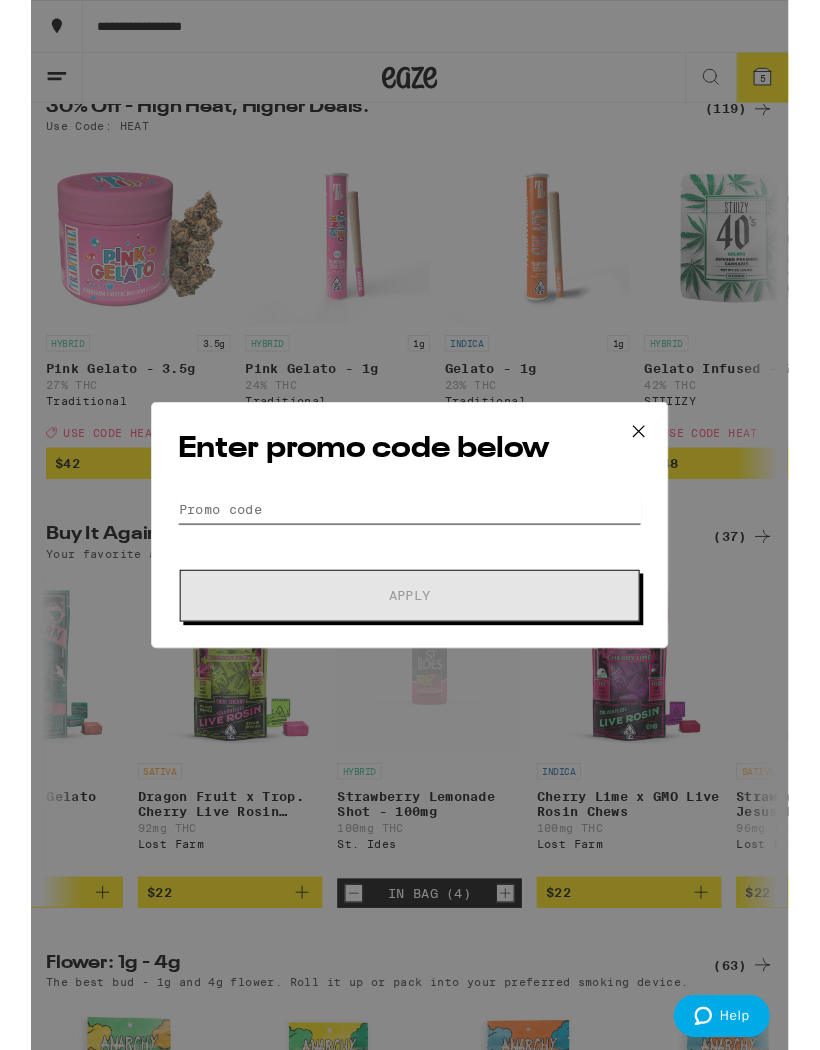 click on "Promo Code" at bounding box center [410, 552] 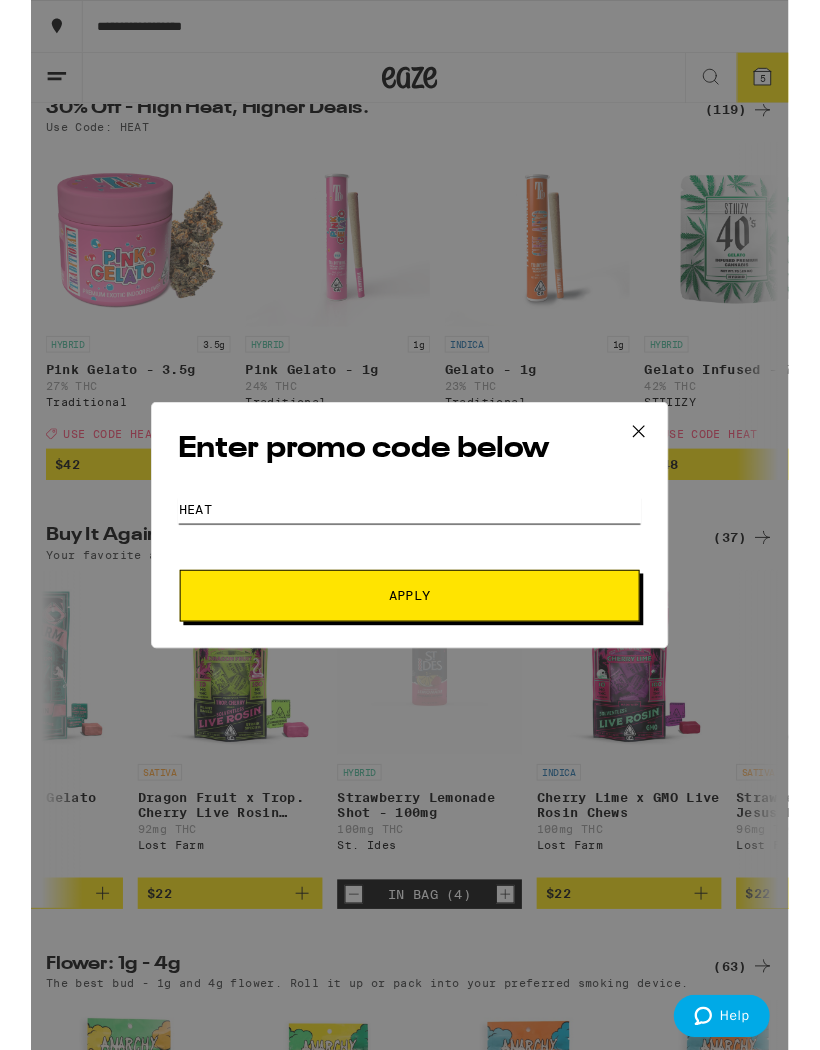 type on "Heat" 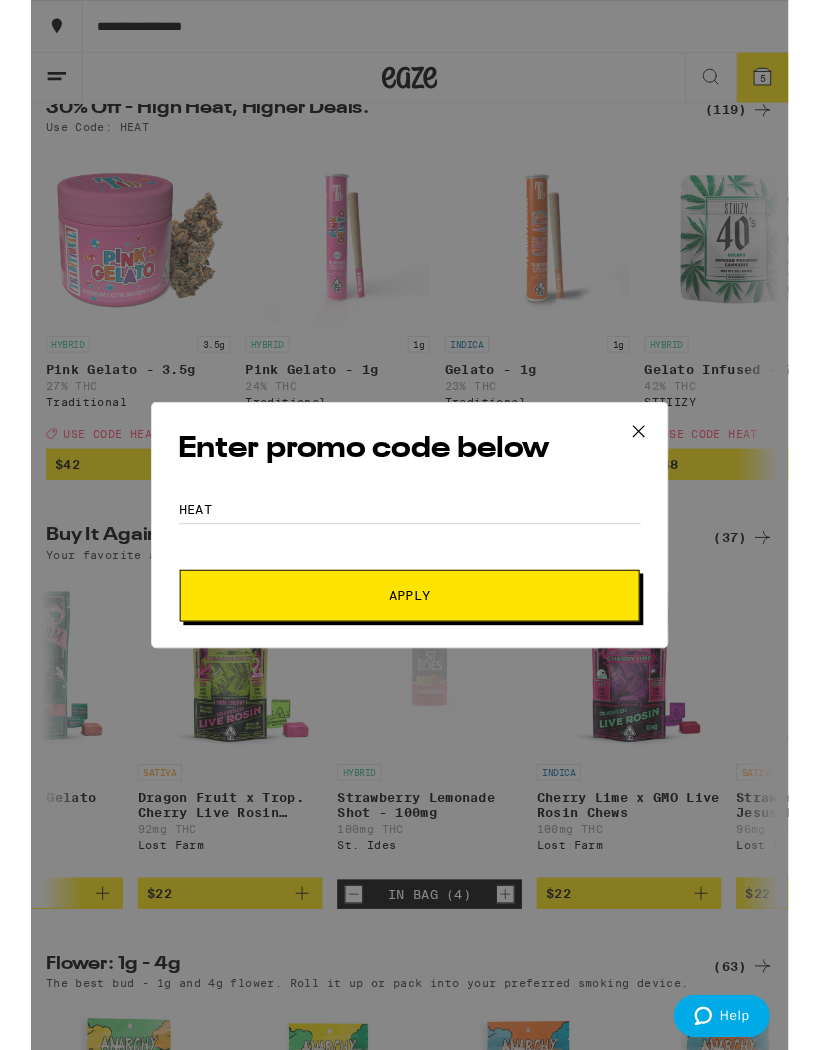 click on "Apply" at bounding box center (410, 645) 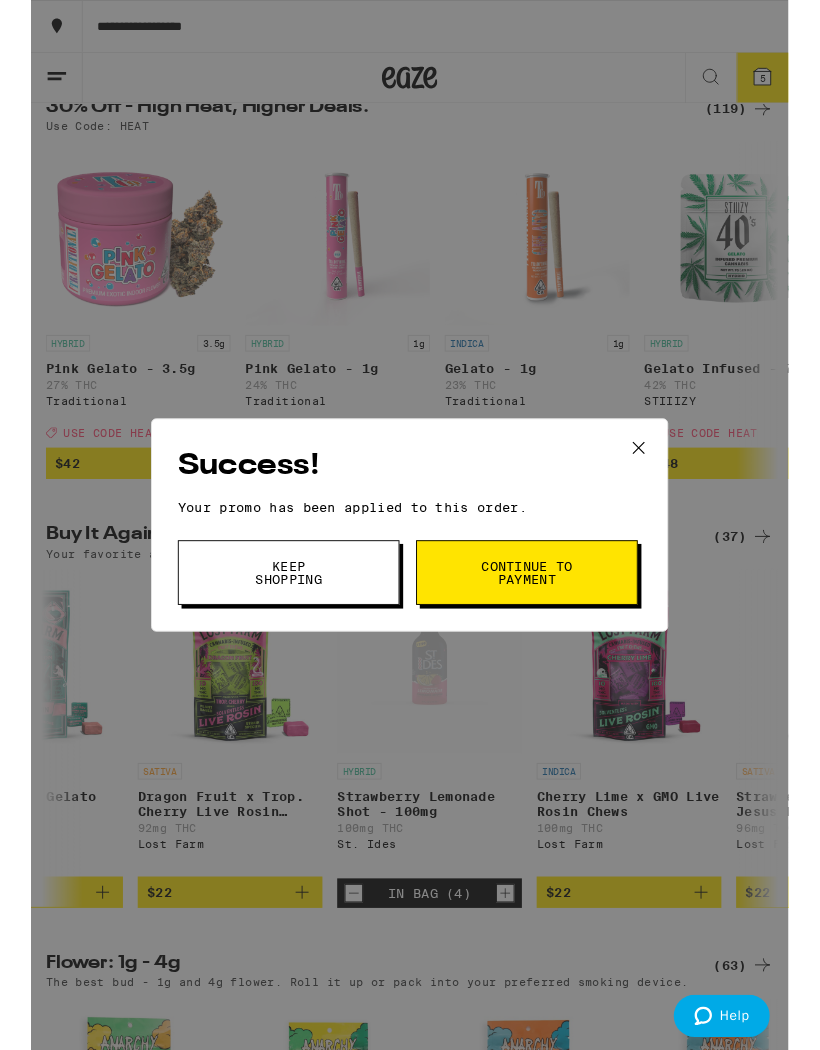 click on "Continue to payment" at bounding box center (537, 620) 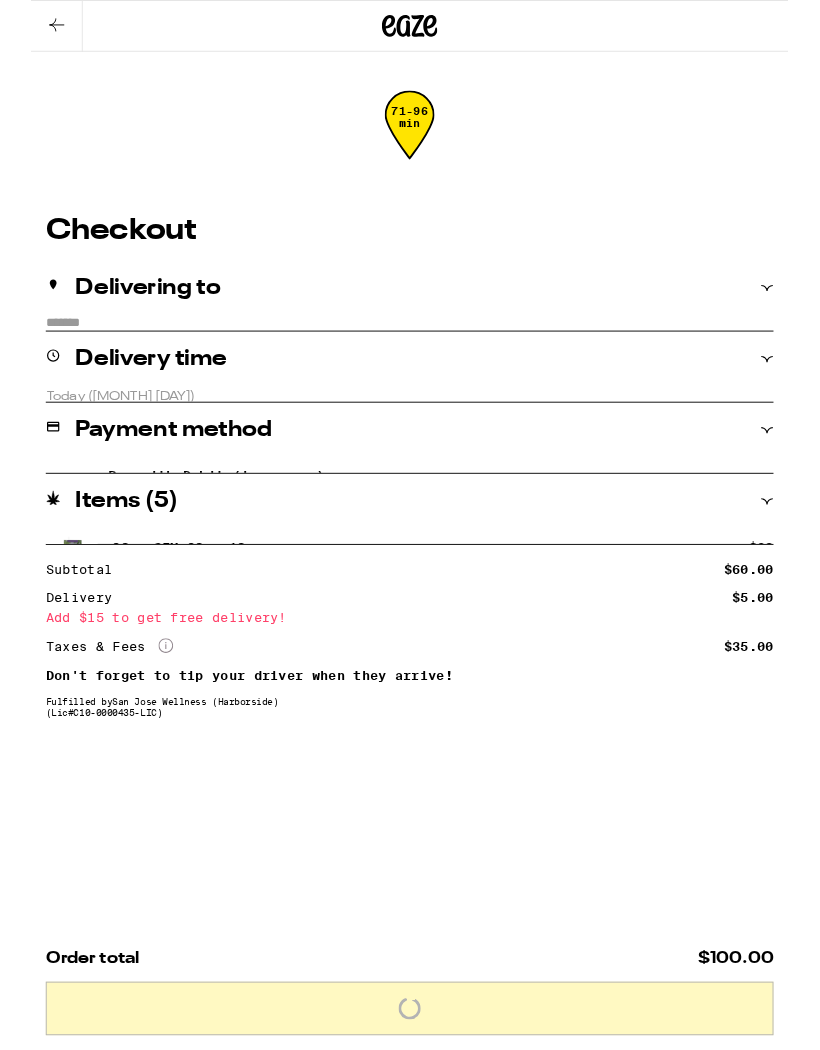 scroll, scrollTop: 0, scrollLeft: 0, axis: both 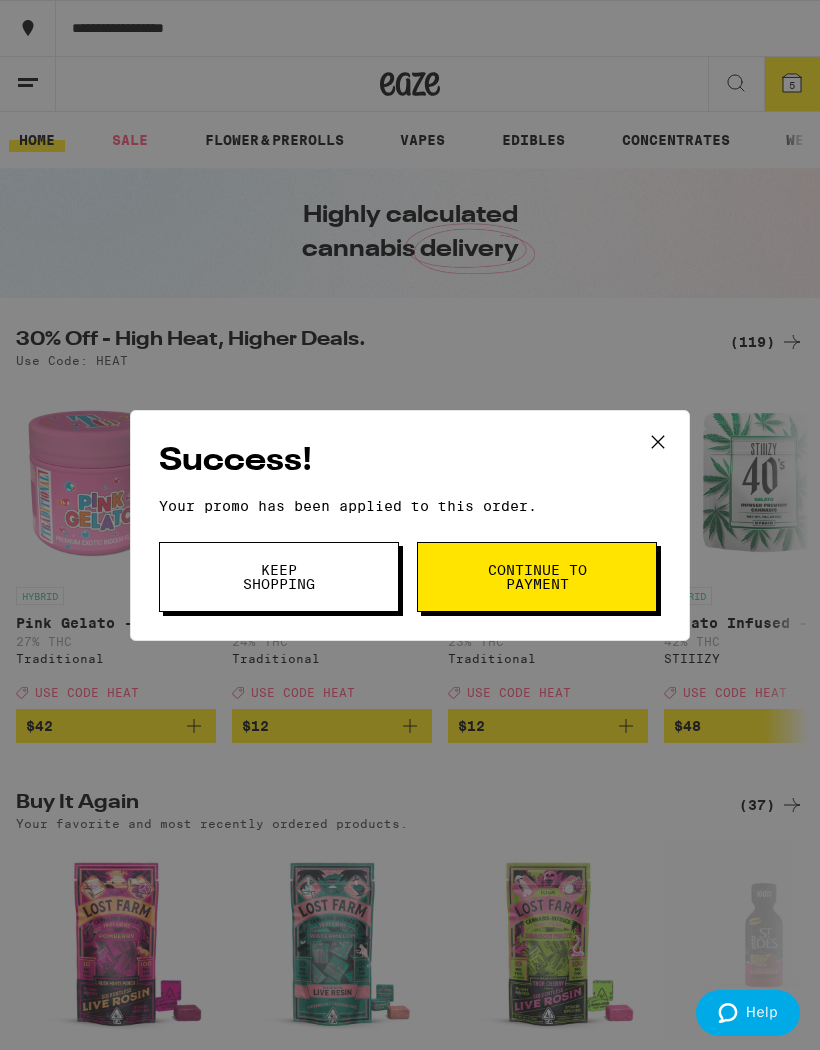 click on "Keep Shopping" at bounding box center [279, 577] 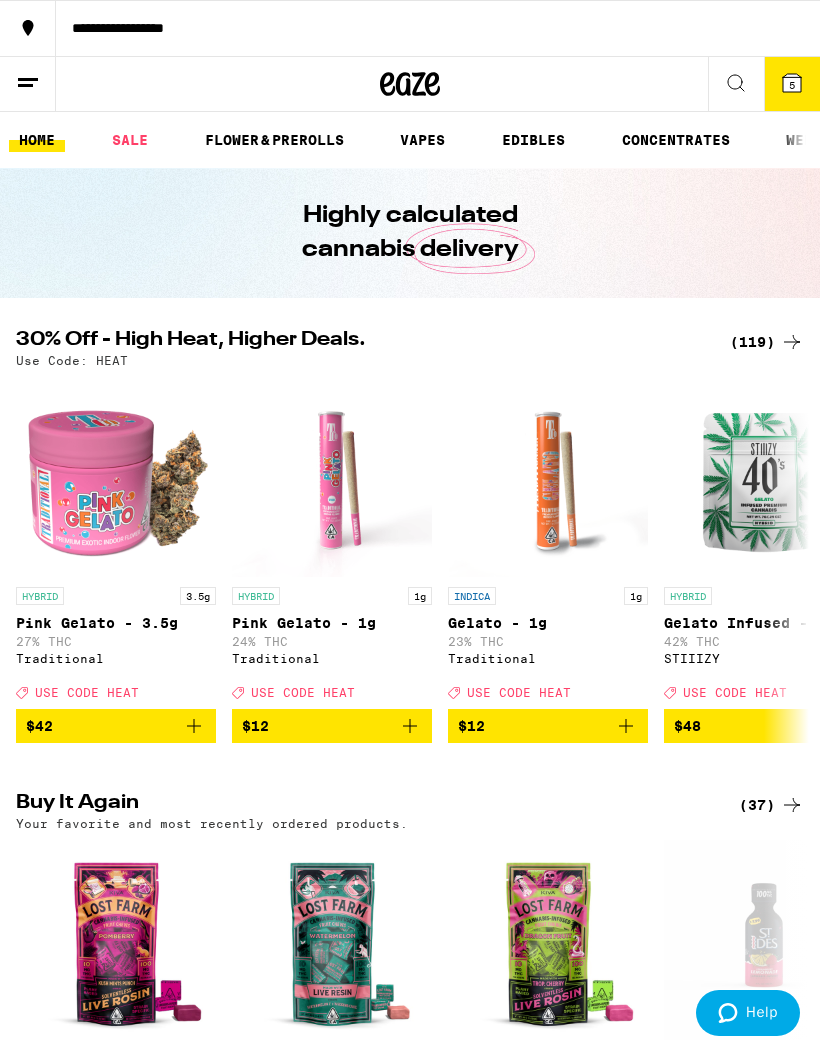 click at bounding box center [764, 477] 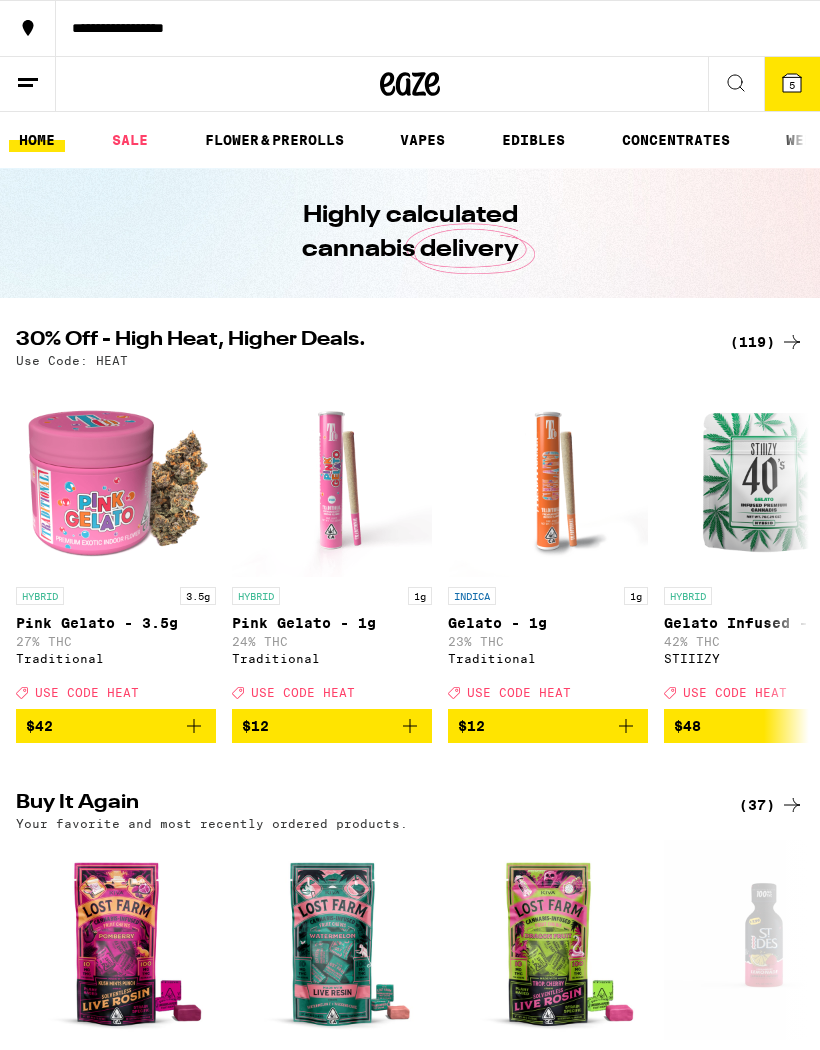 scroll, scrollTop: 0, scrollLeft: 0, axis: both 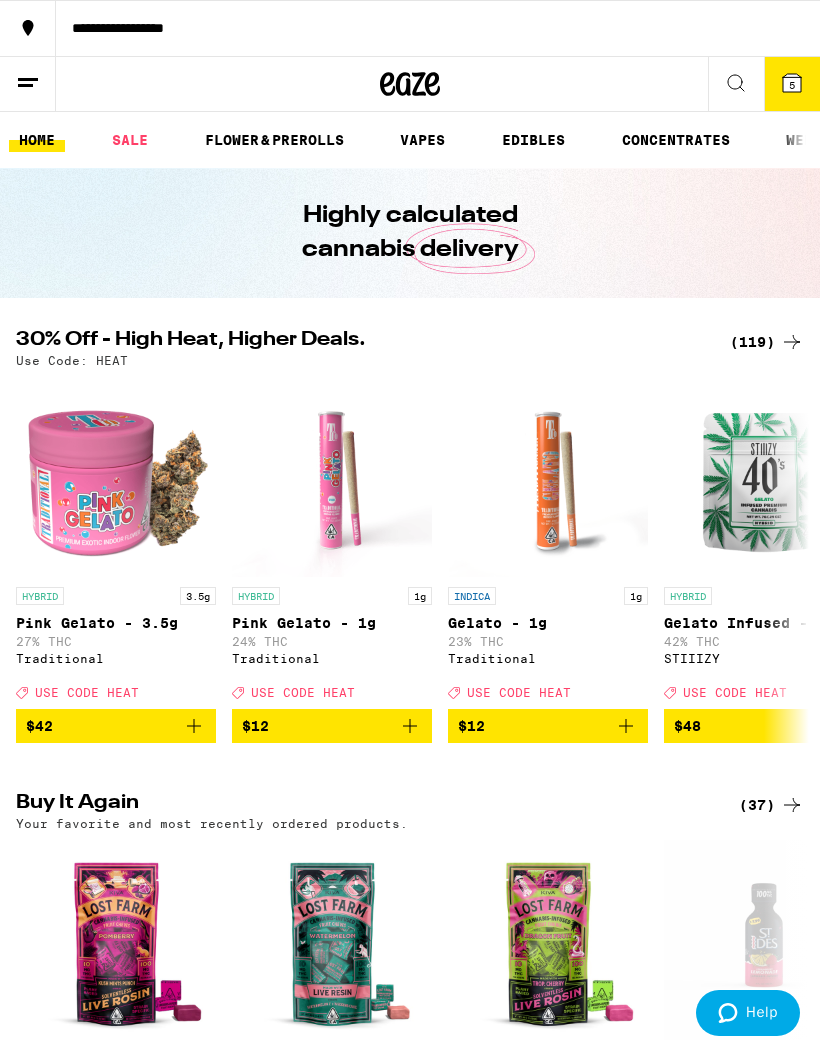 click on "5" at bounding box center (792, 84) 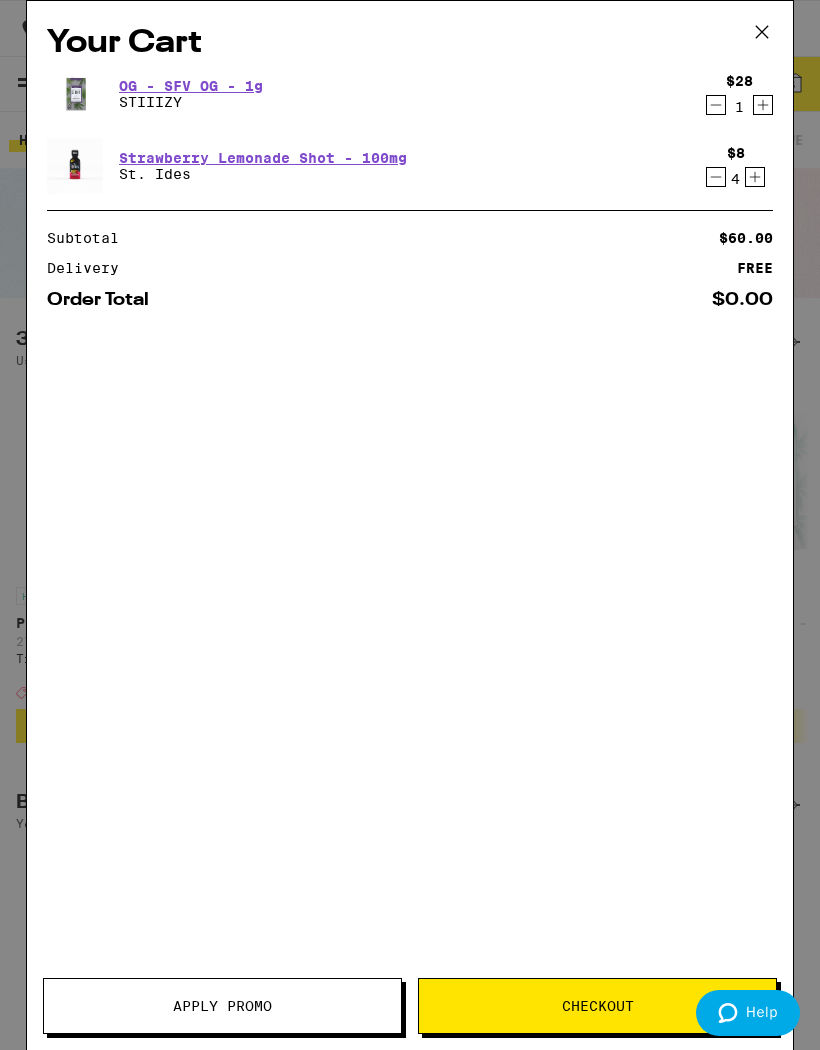 scroll, scrollTop: 0, scrollLeft: 0, axis: both 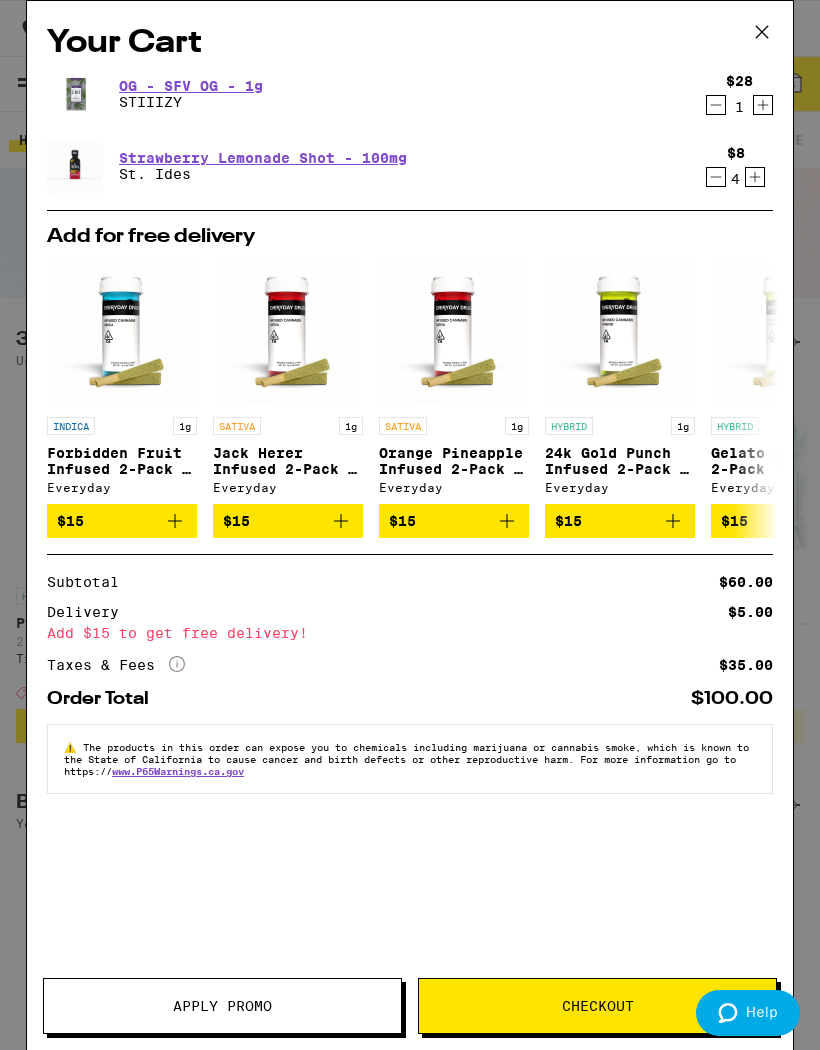 click on "Apply Promo" at bounding box center [222, 1006] 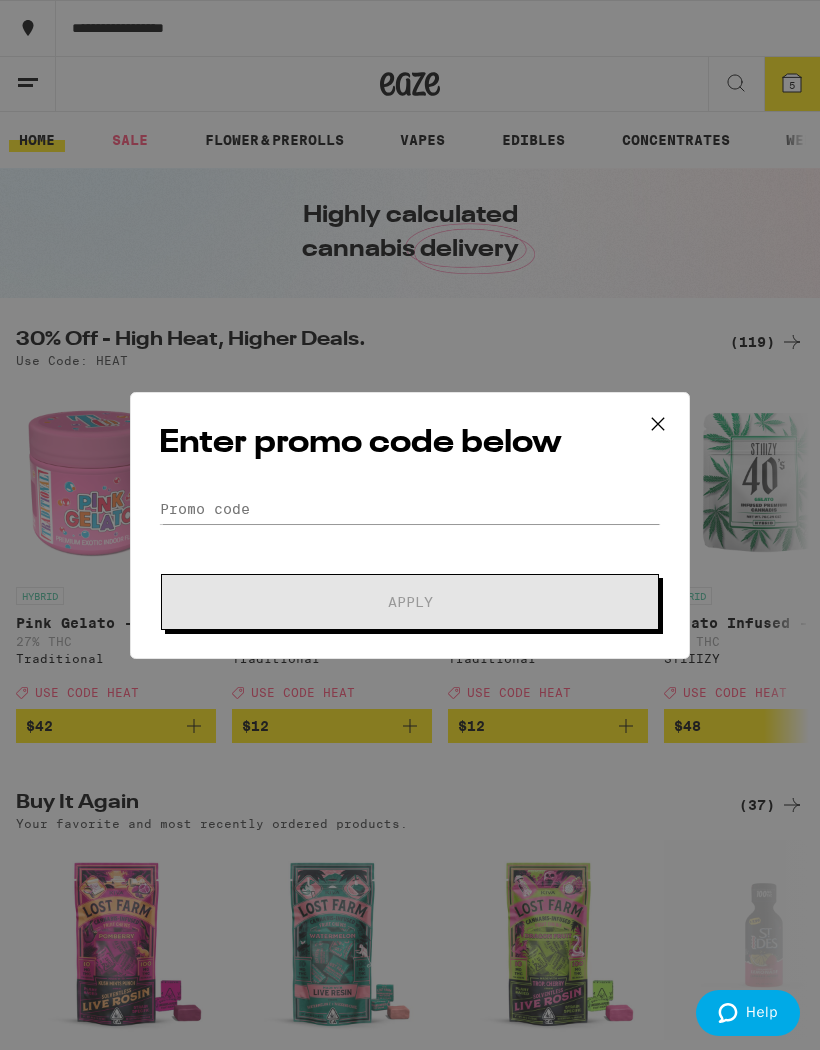 scroll, scrollTop: 0, scrollLeft: 0, axis: both 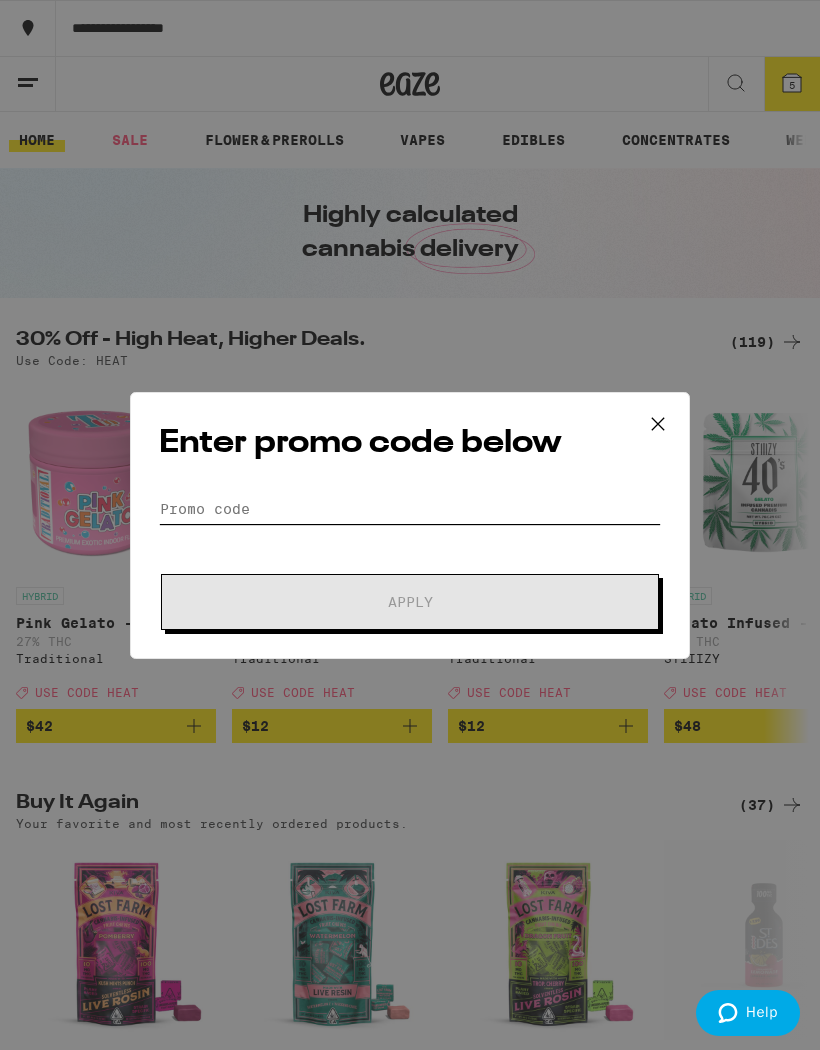 click on "Promo Code" at bounding box center (410, 509) 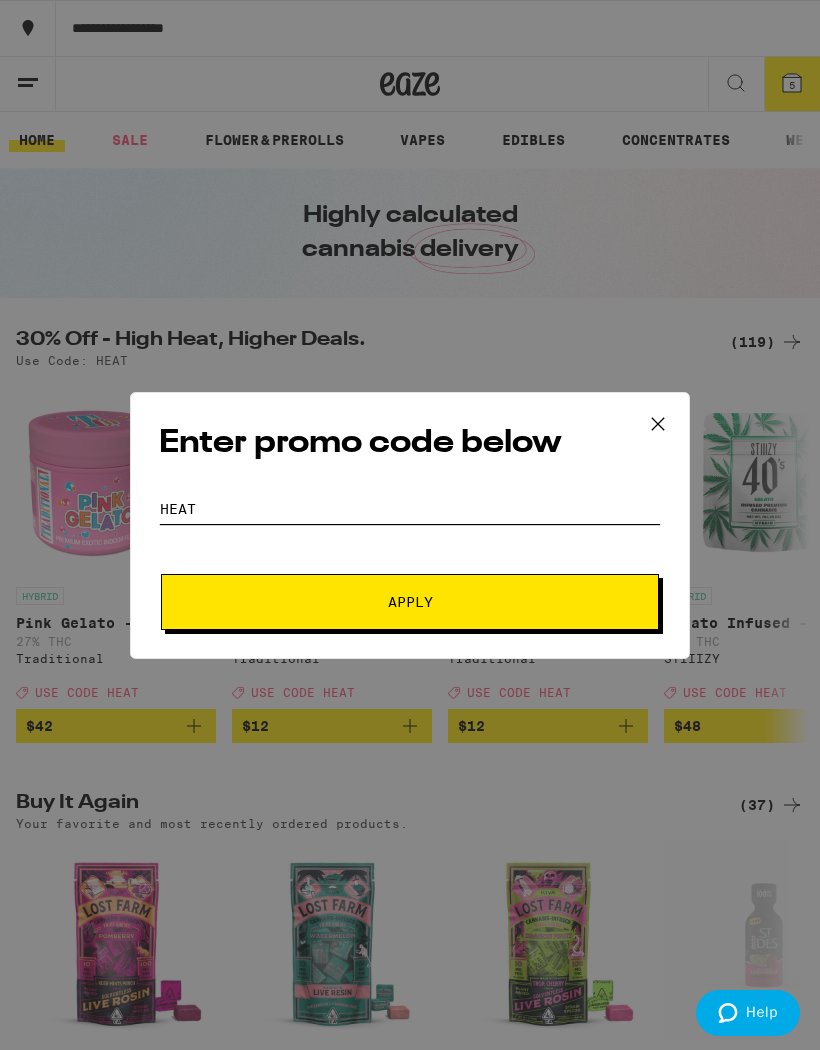 type on "Heat" 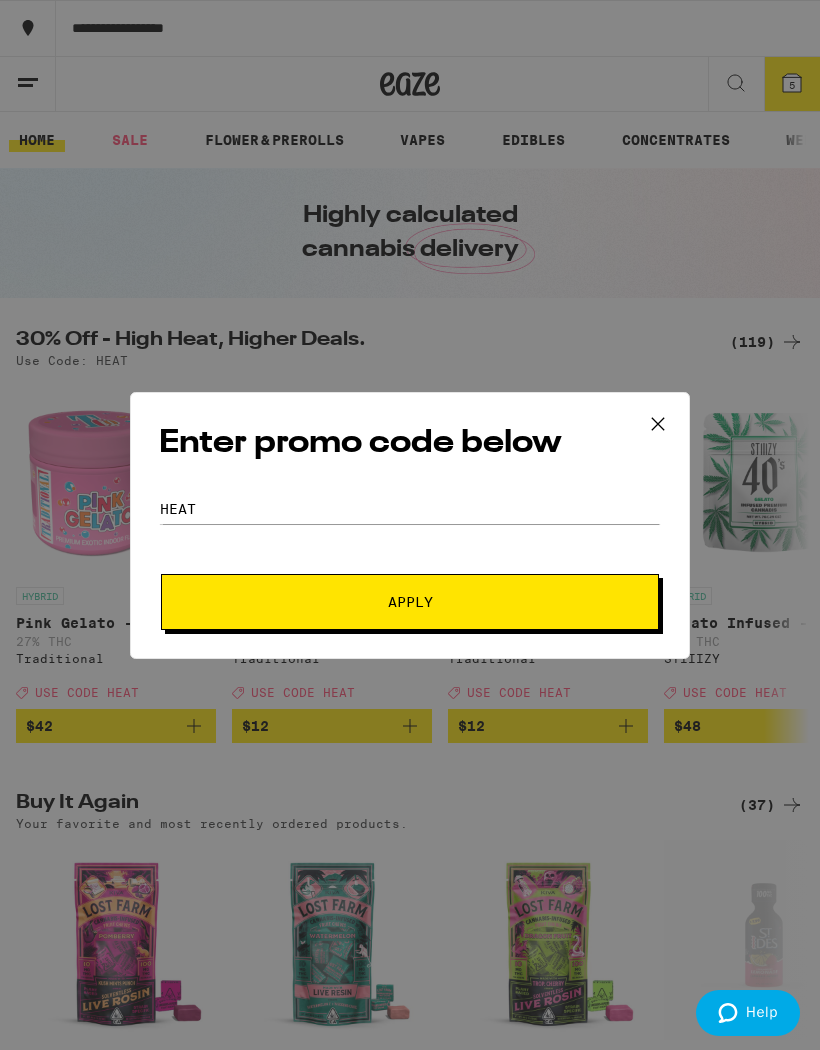 click on "Apply" at bounding box center [410, 602] 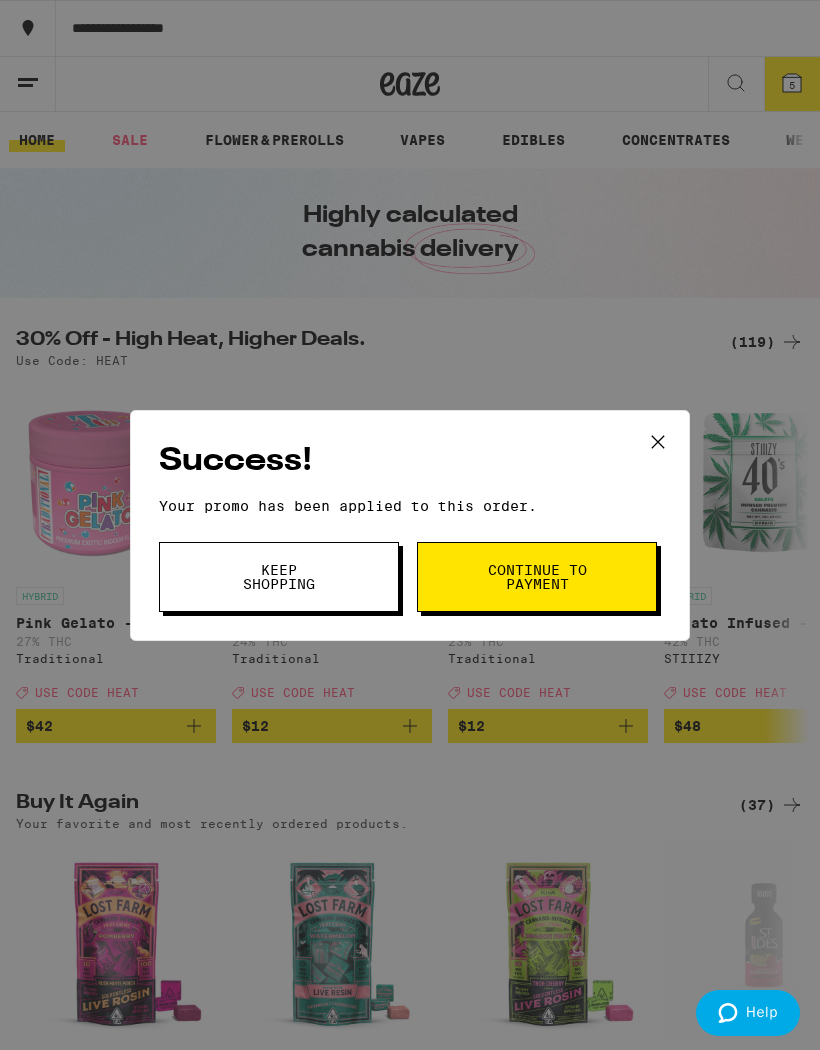click on "Success! Your promo has been applied to this order. Promo Code Heat Keep Shopping Continue to payment" at bounding box center (410, 525) 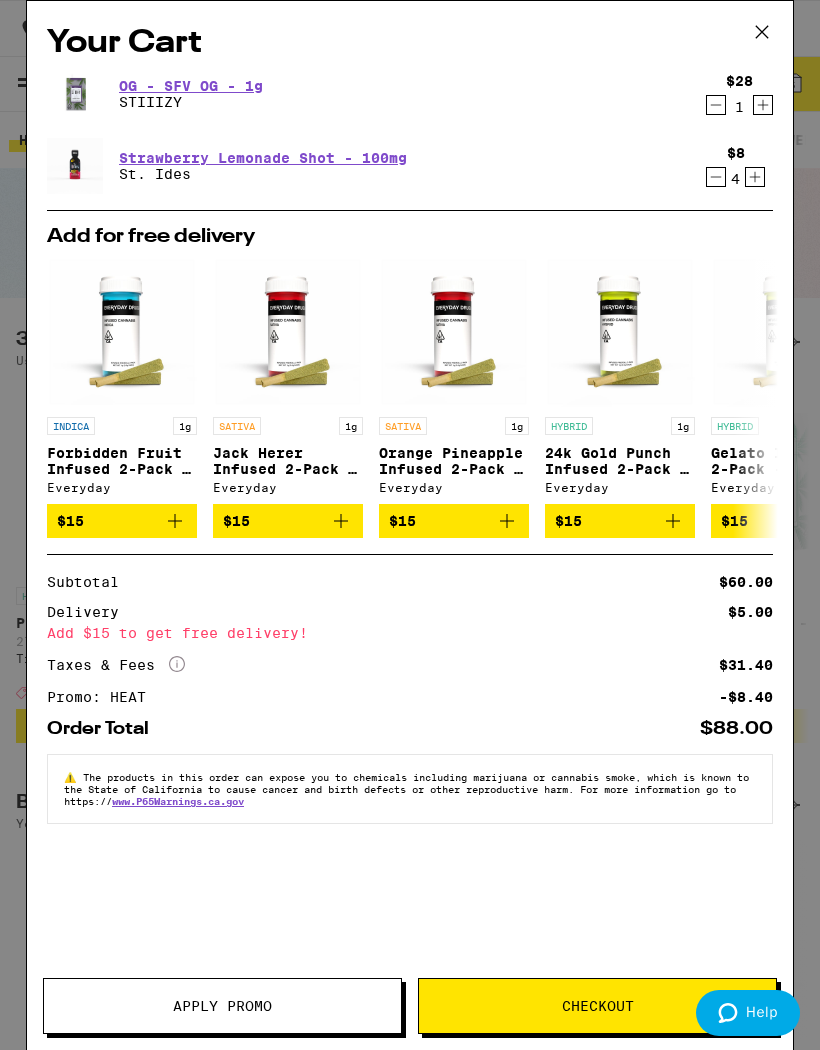 click on "Checkout" at bounding box center [598, 1006] 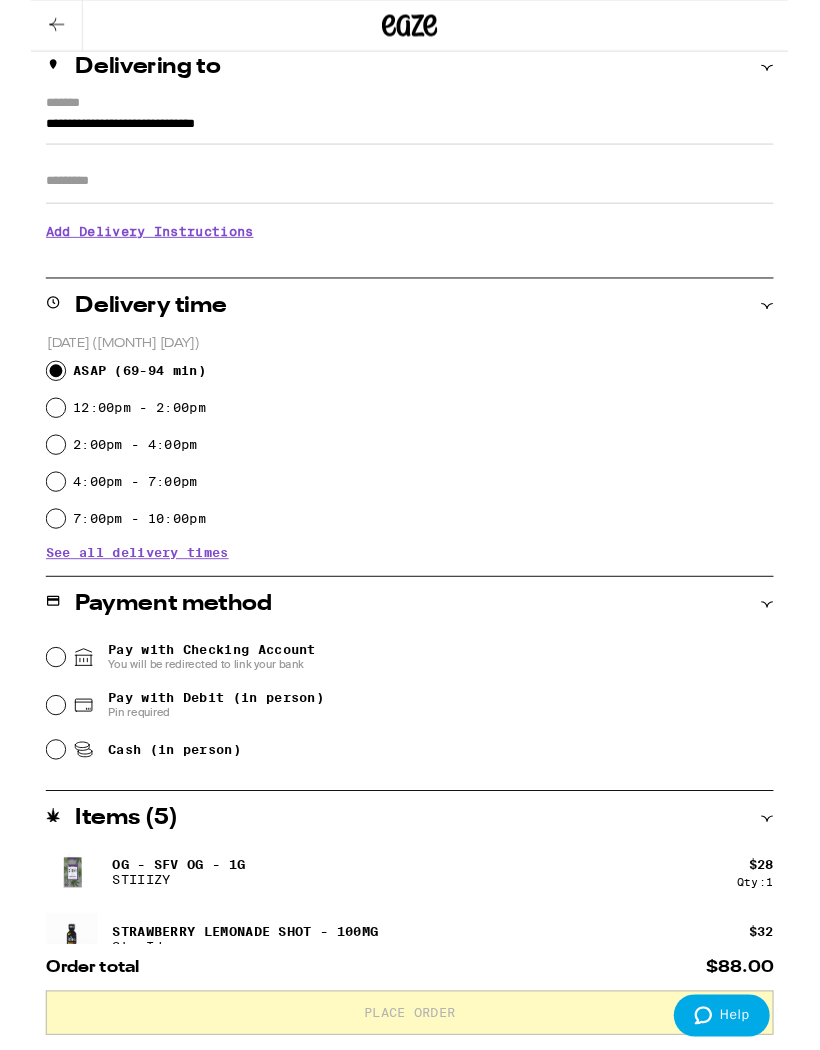 scroll, scrollTop: 239, scrollLeft: 0, axis: vertical 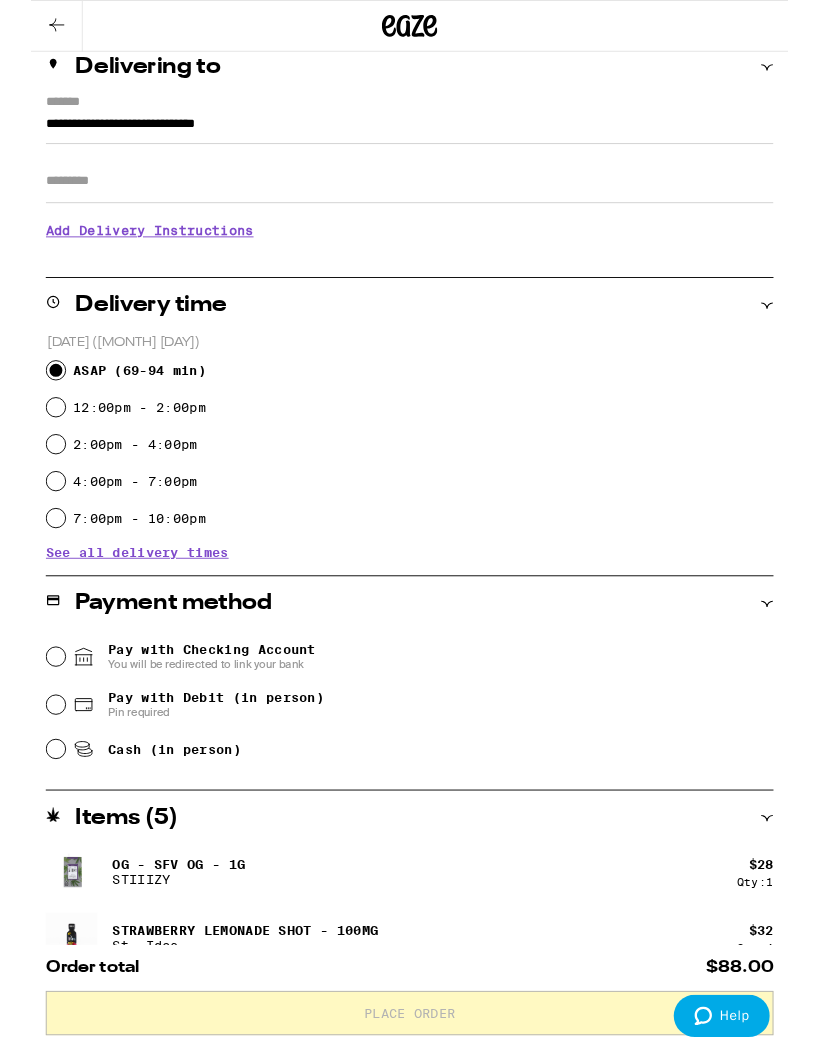 click on "Cash (in person)" at bounding box center [27, 811] 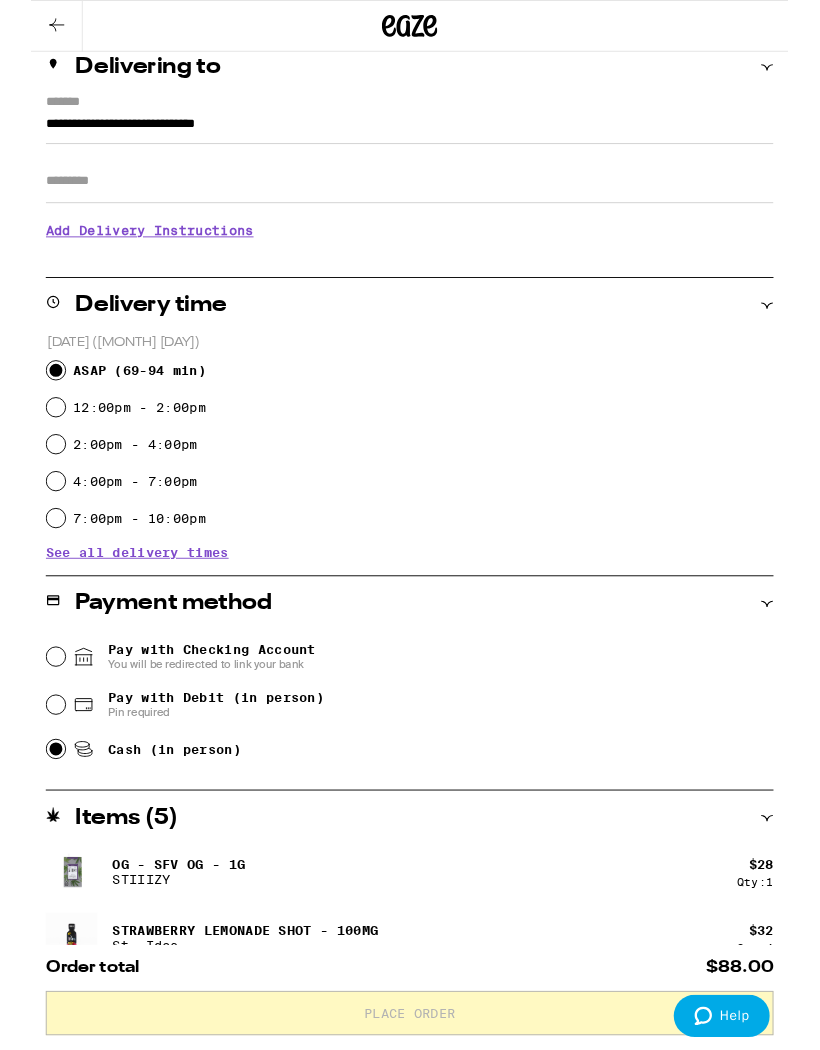 radio on "true" 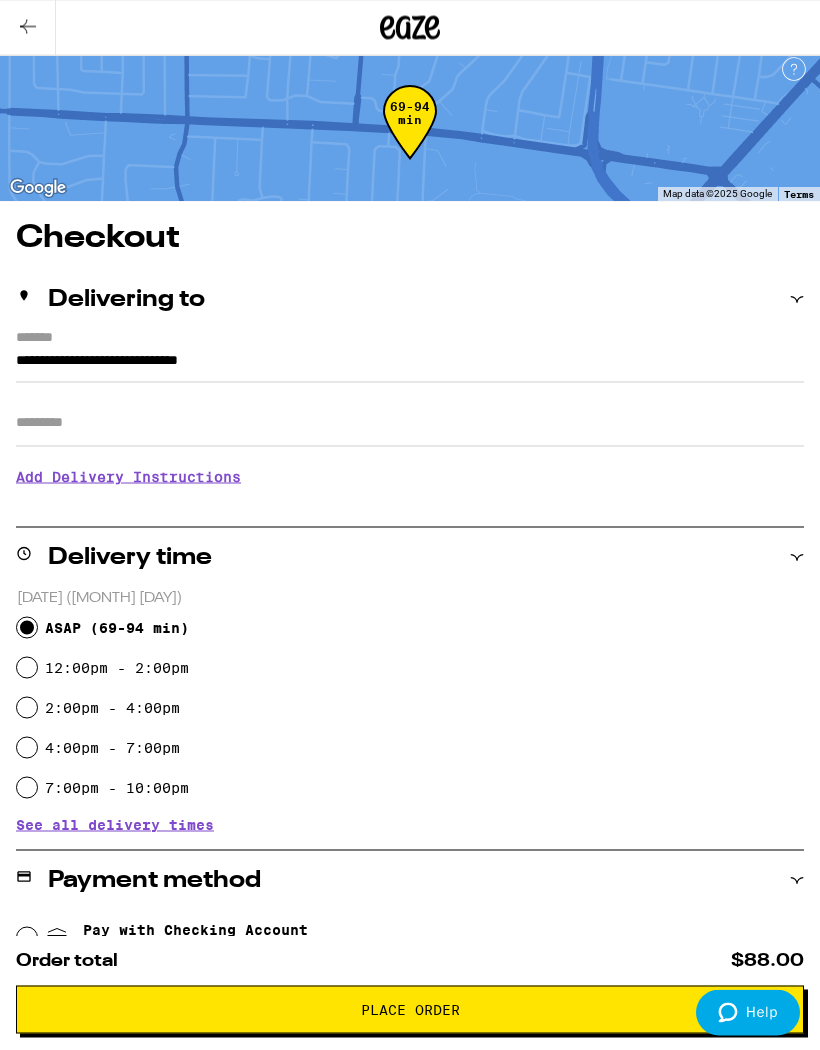 scroll, scrollTop: 0, scrollLeft: 0, axis: both 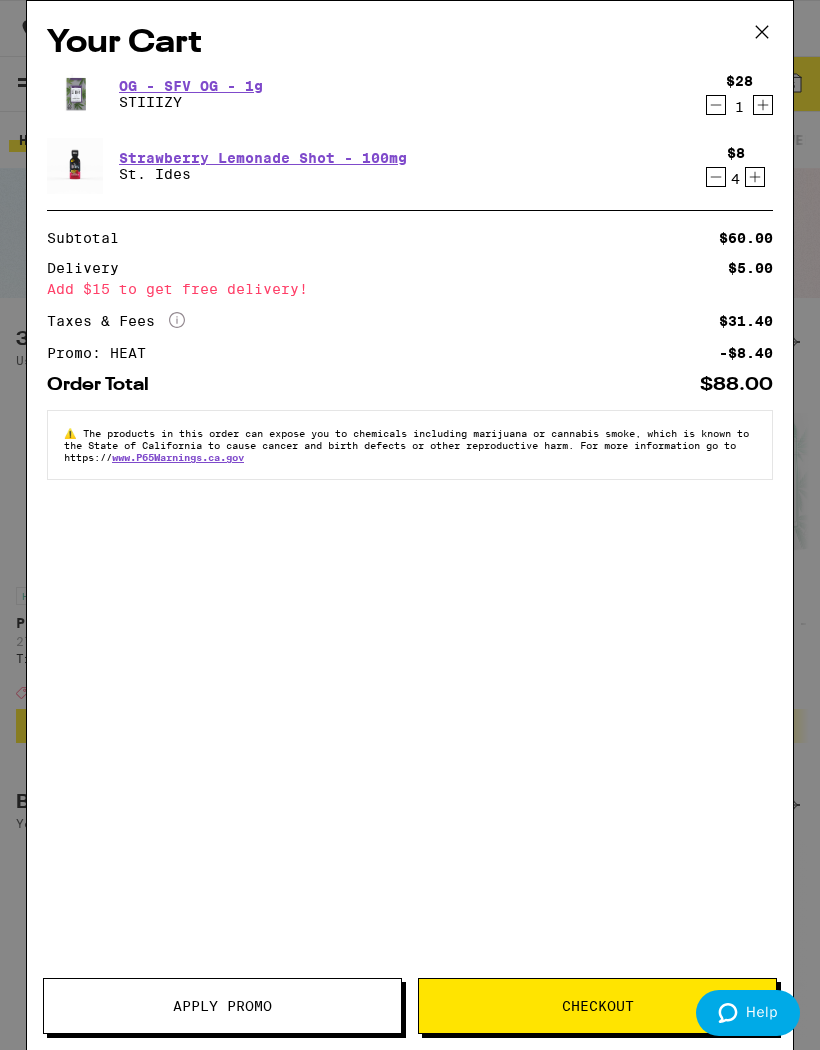click 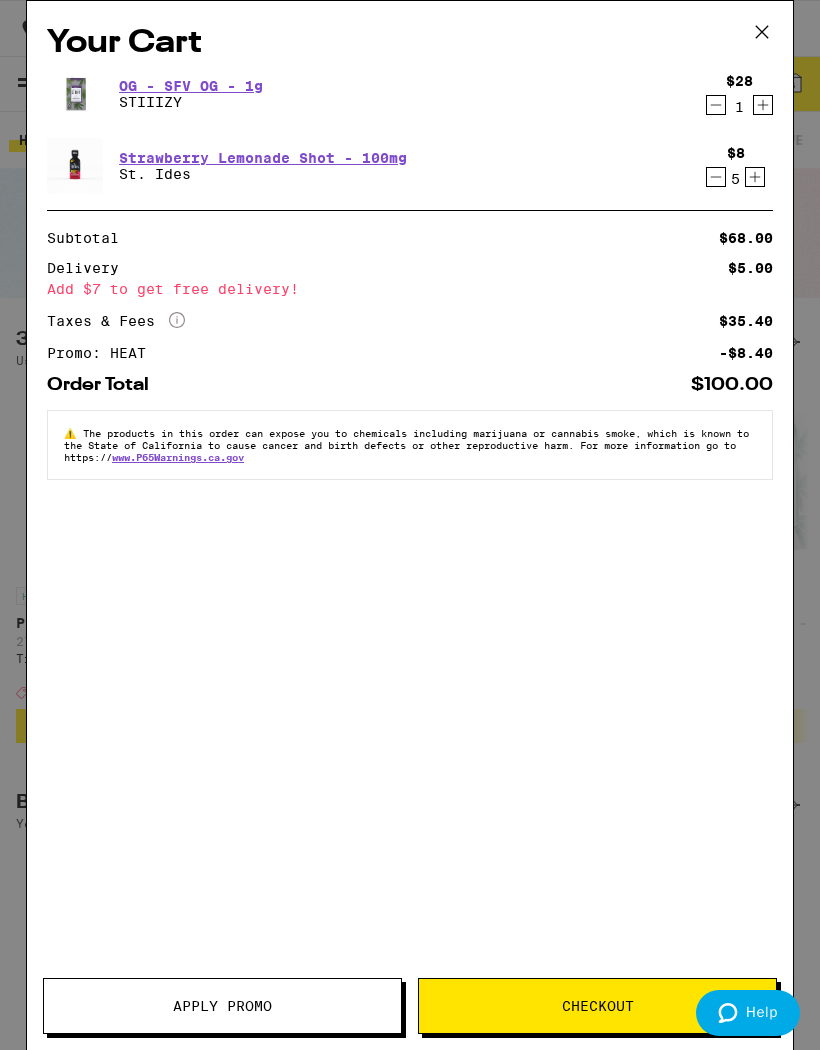 click 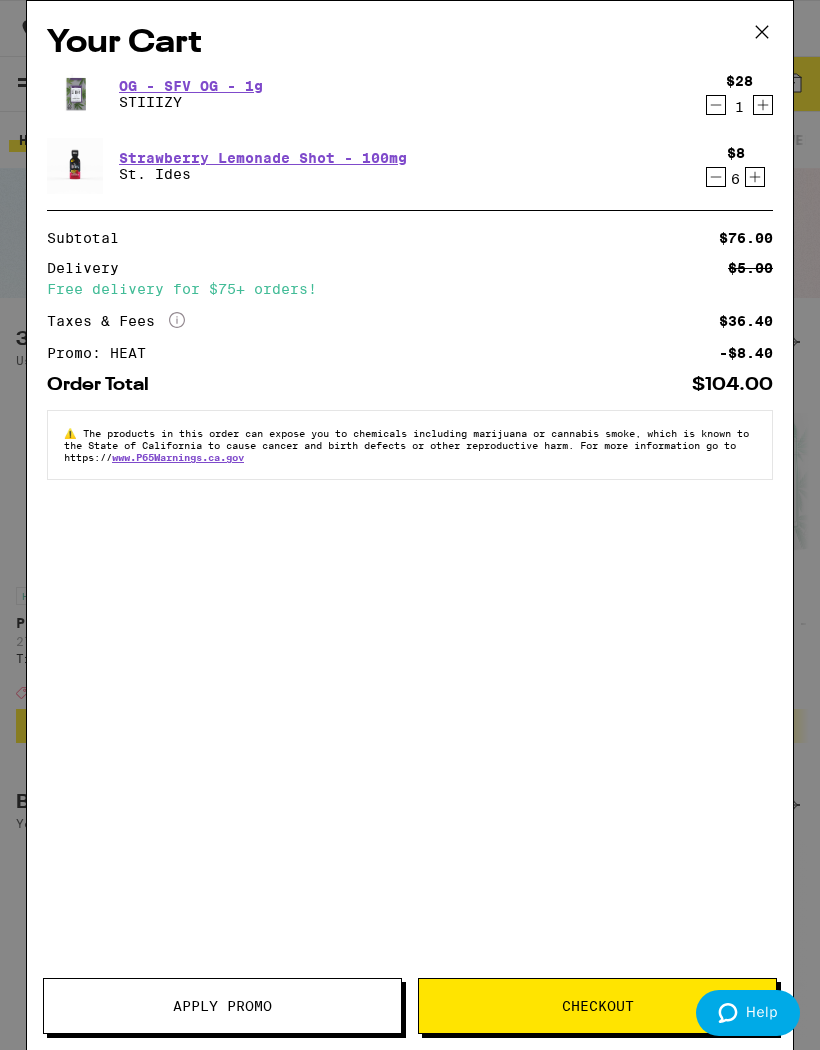 click on "Checkout" at bounding box center (598, 1006) 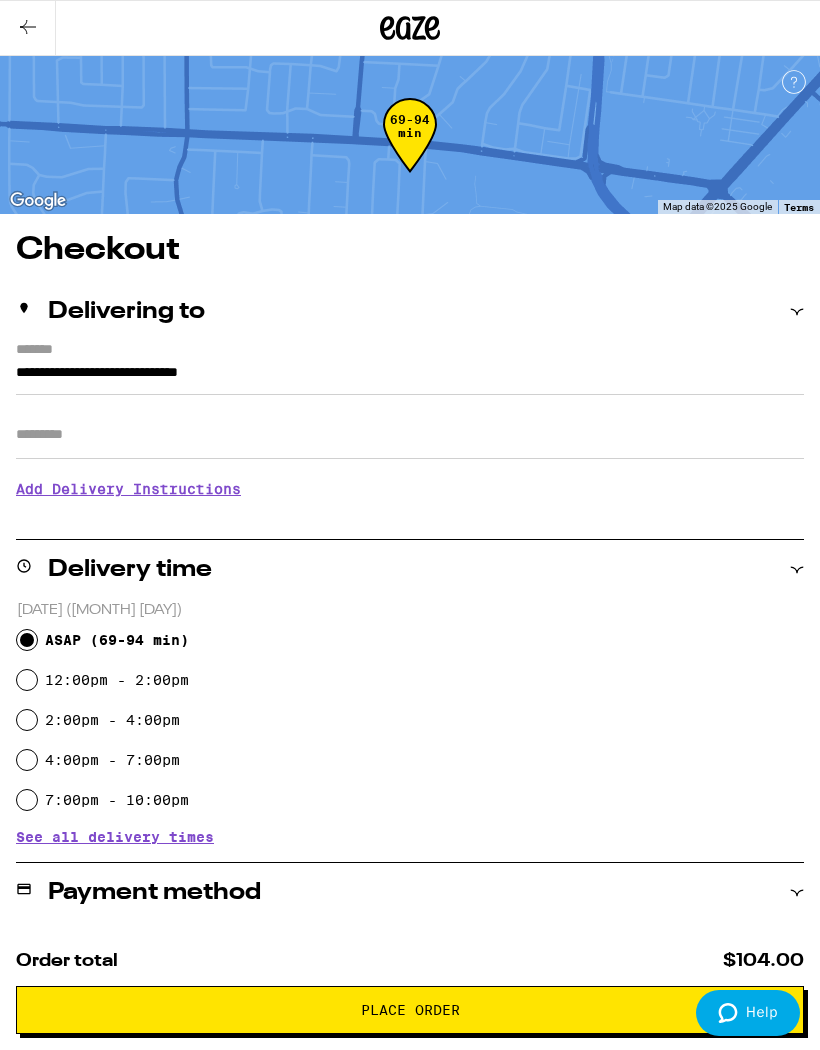 click on "12:00pm - 2:00pm" at bounding box center (27, 680) 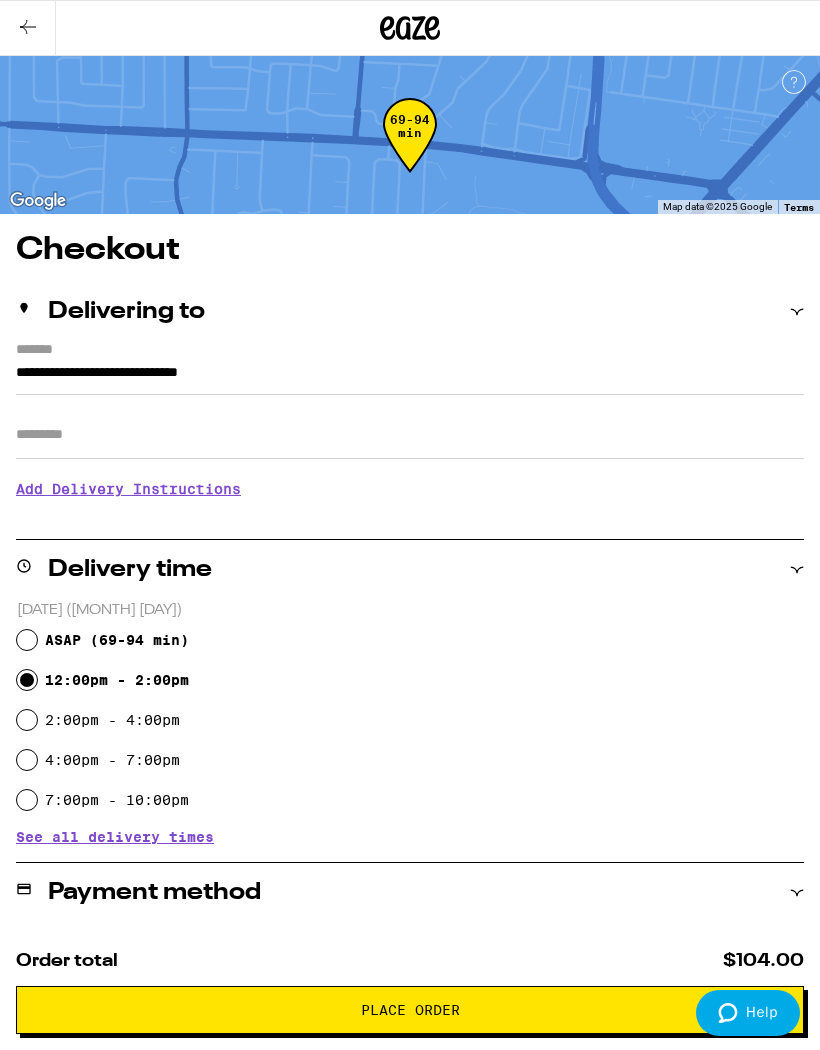 radio on "true" 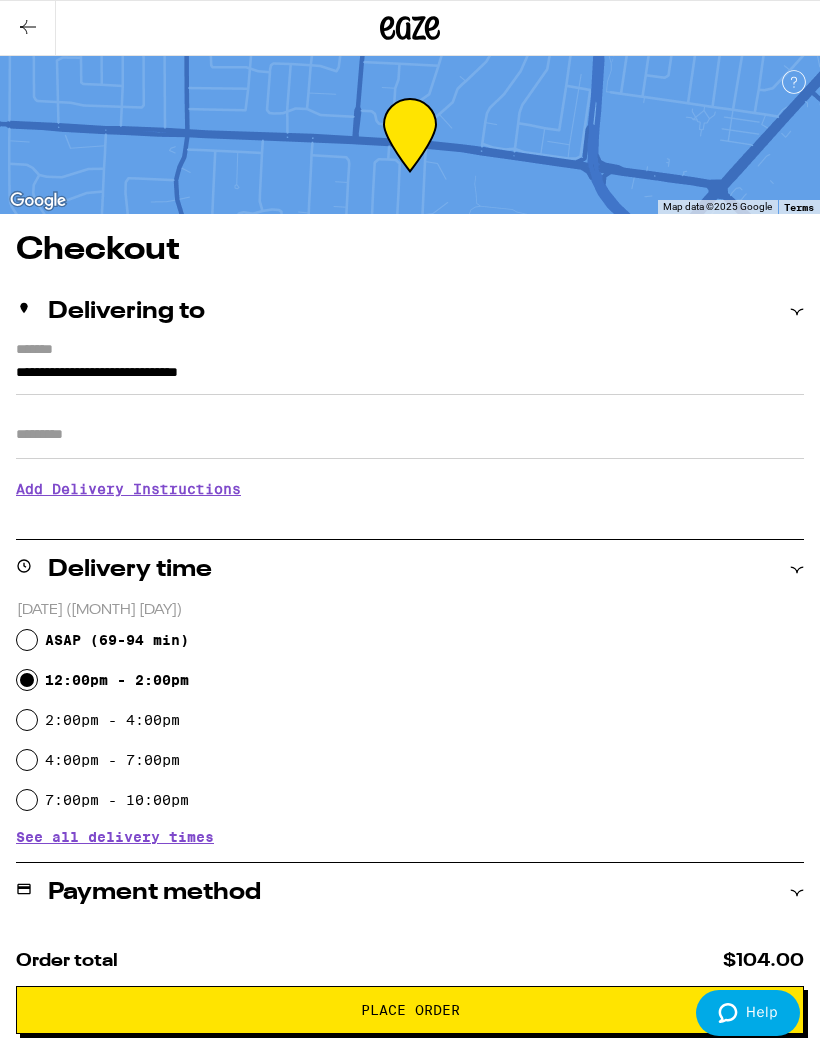 click on "Place Order" at bounding box center [410, 1010] 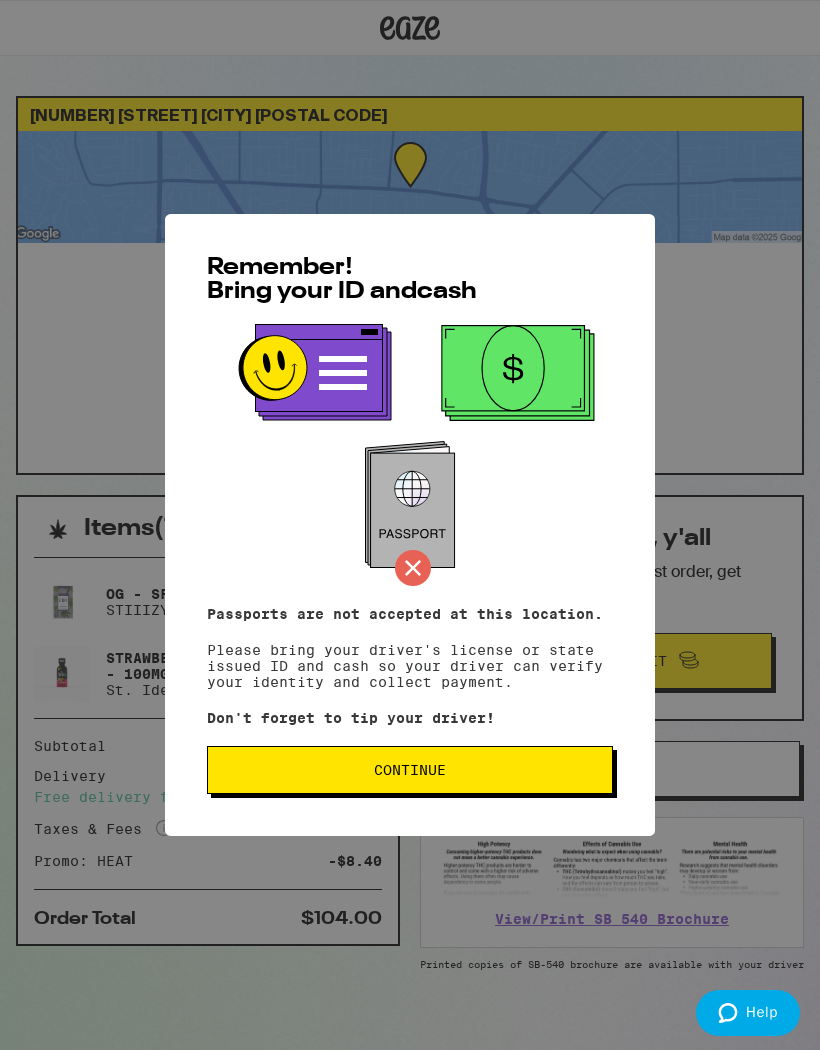 click on "Continue" at bounding box center [410, 770] 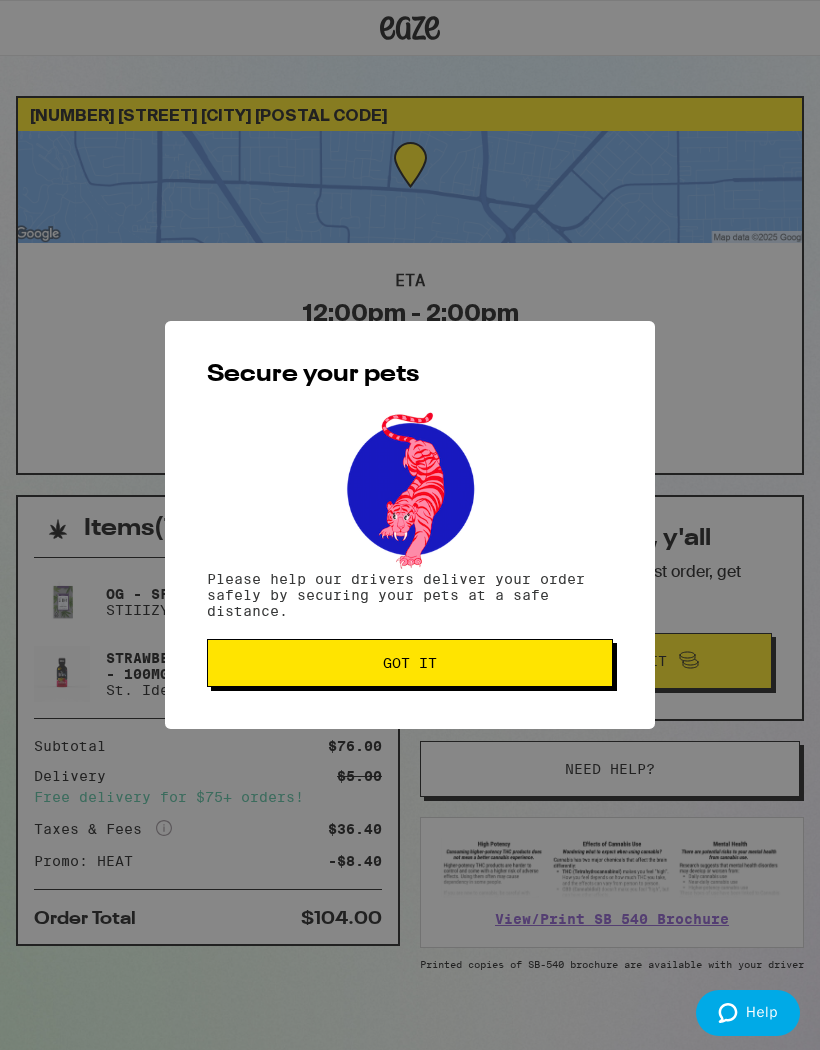 click on "Got it" at bounding box center [410, 663] 